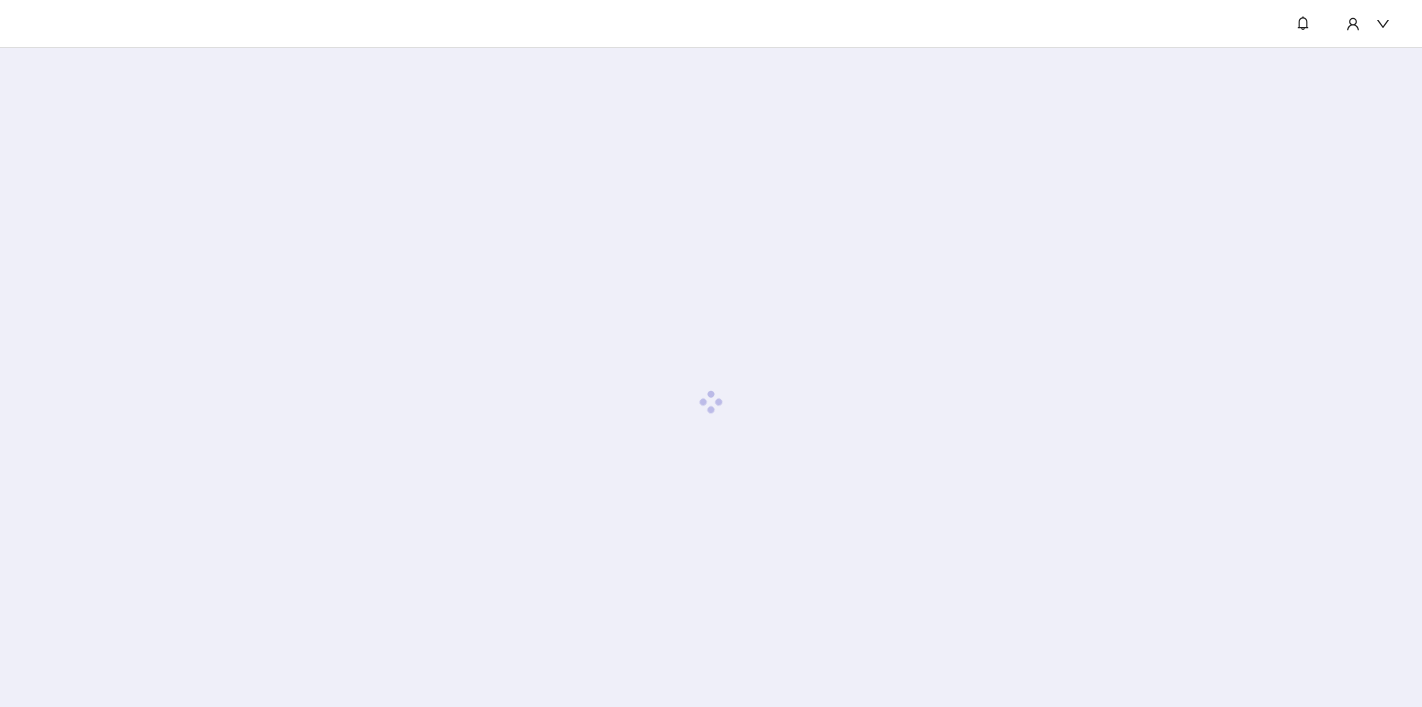 scroll, scrollTop: 0, scrollLeft: 0, axis: both 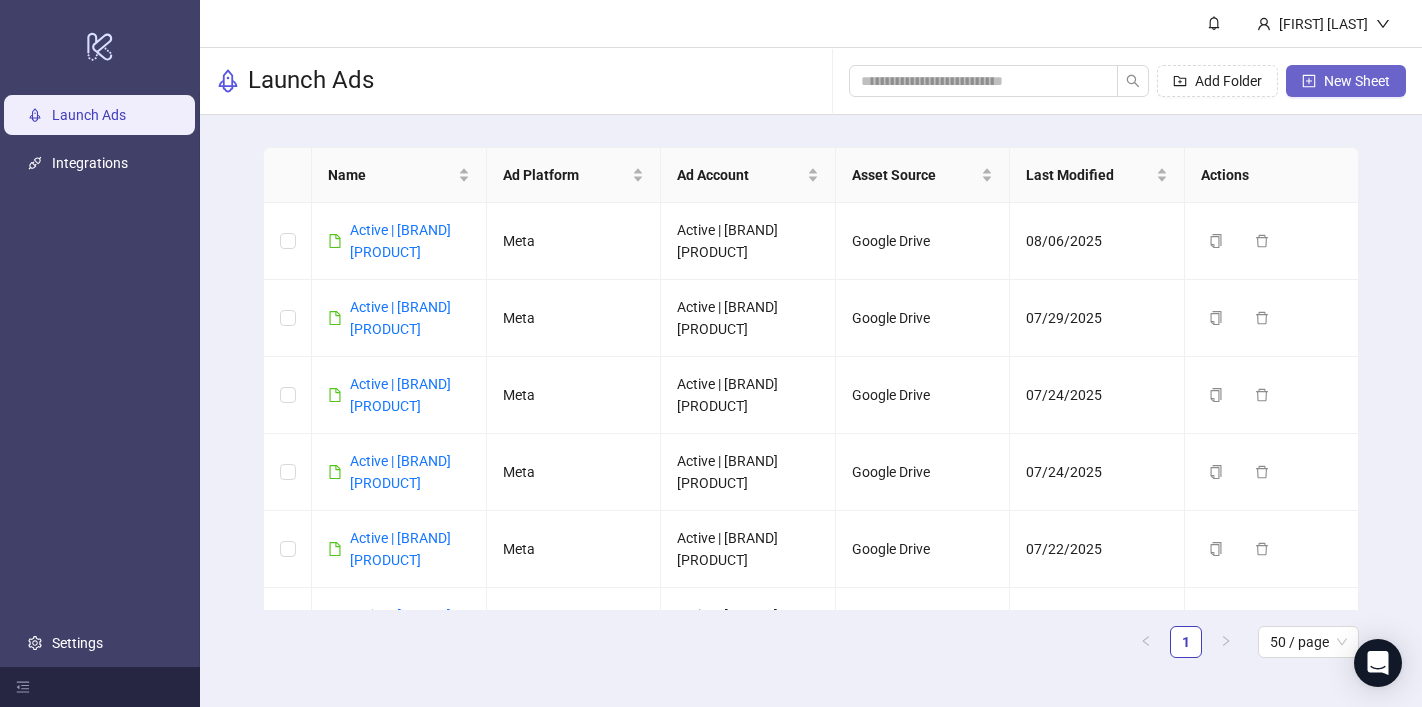 click on "New Sheet" at bounding box center [1357, 81] 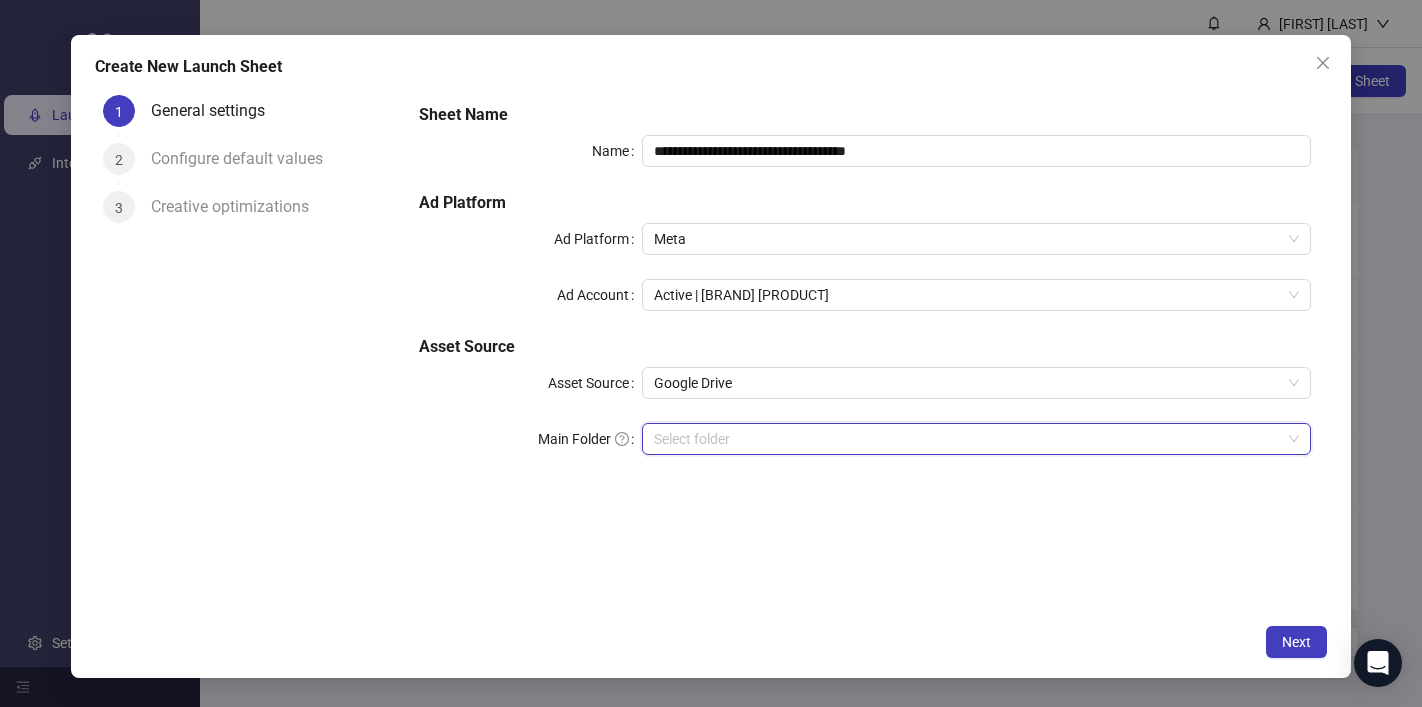 click on "Main Folder" at bounding box center [967, 439] 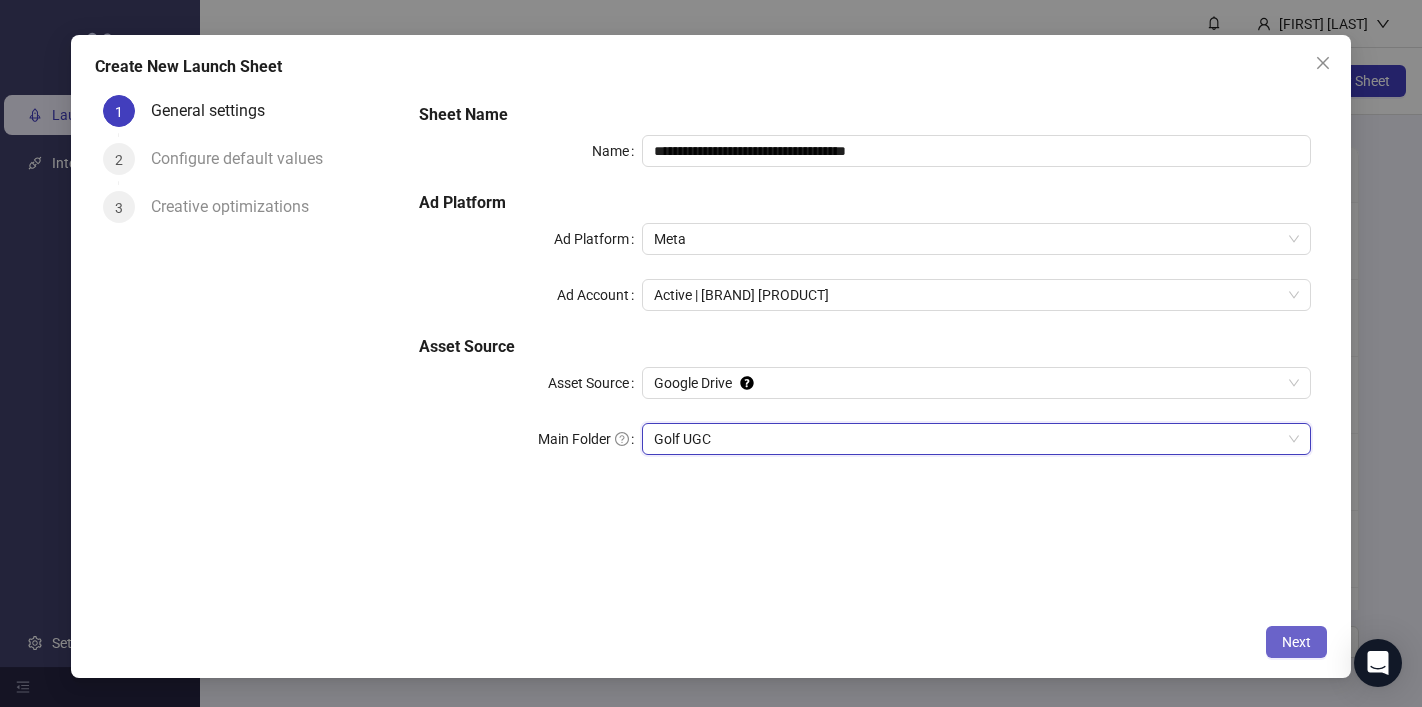 click on "Next" at bounding box center [1296, 642] 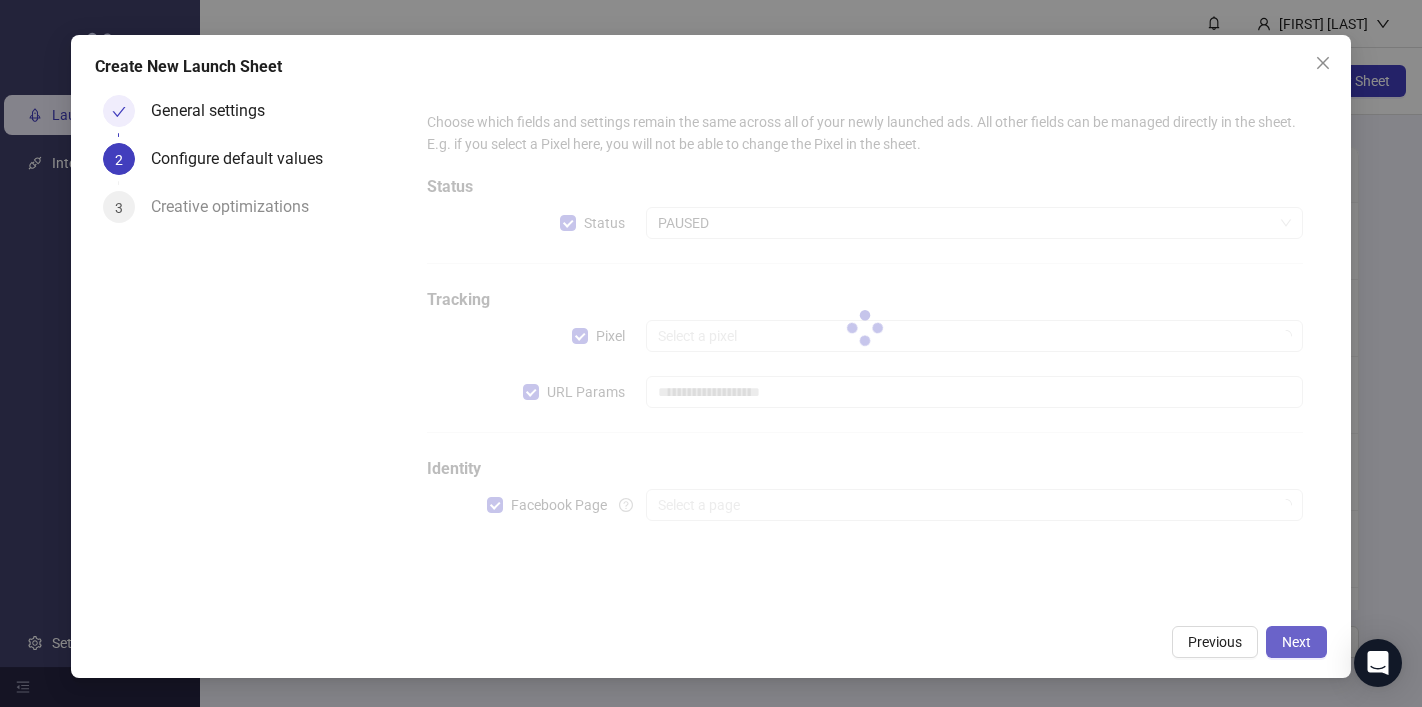 type on "**********" 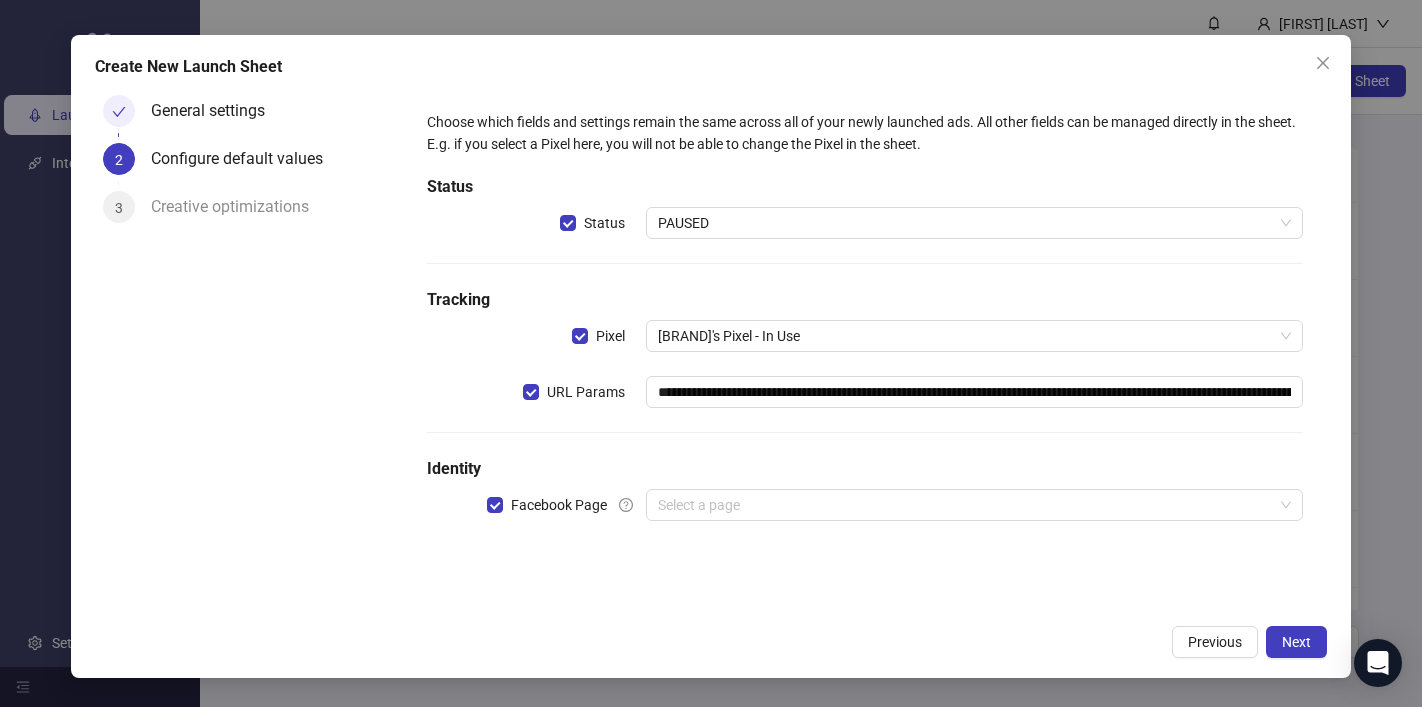 click on "**********" at bounding box center (865, 327) 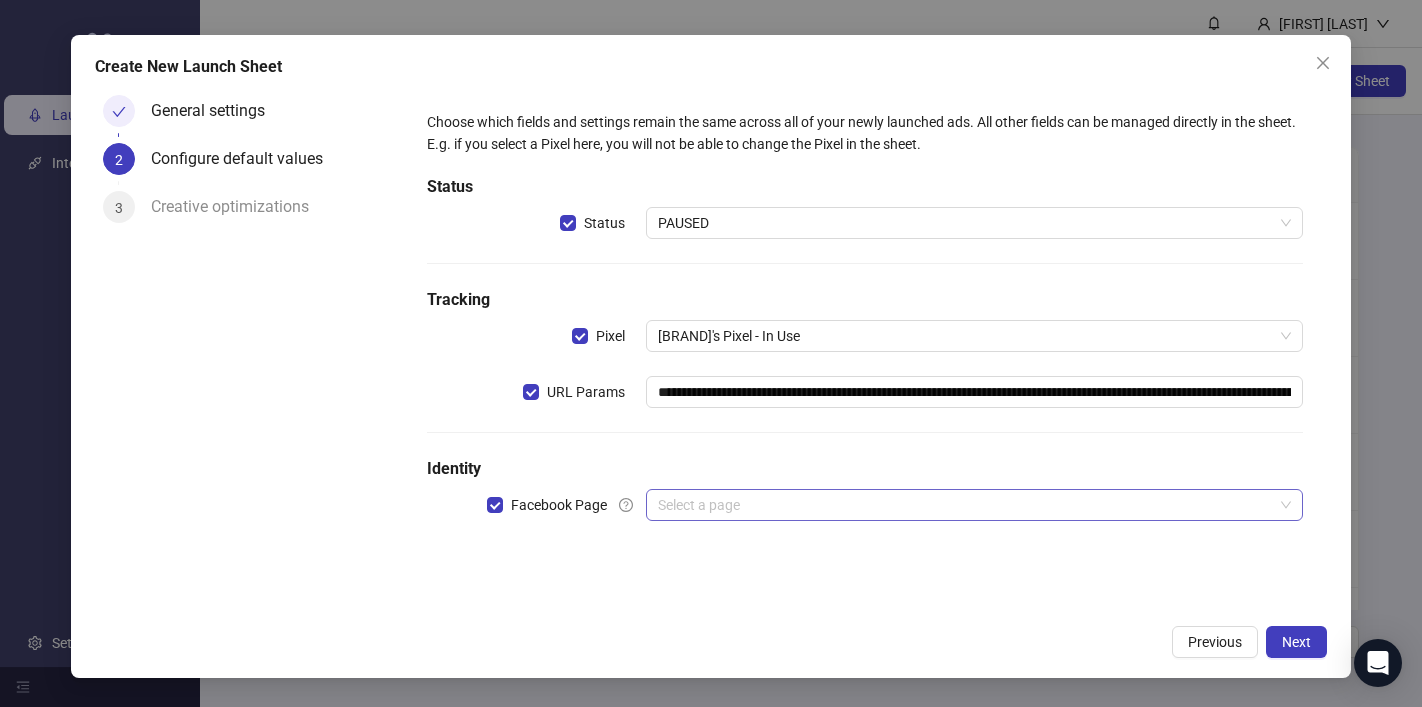 click at bounding box center [965, 505] 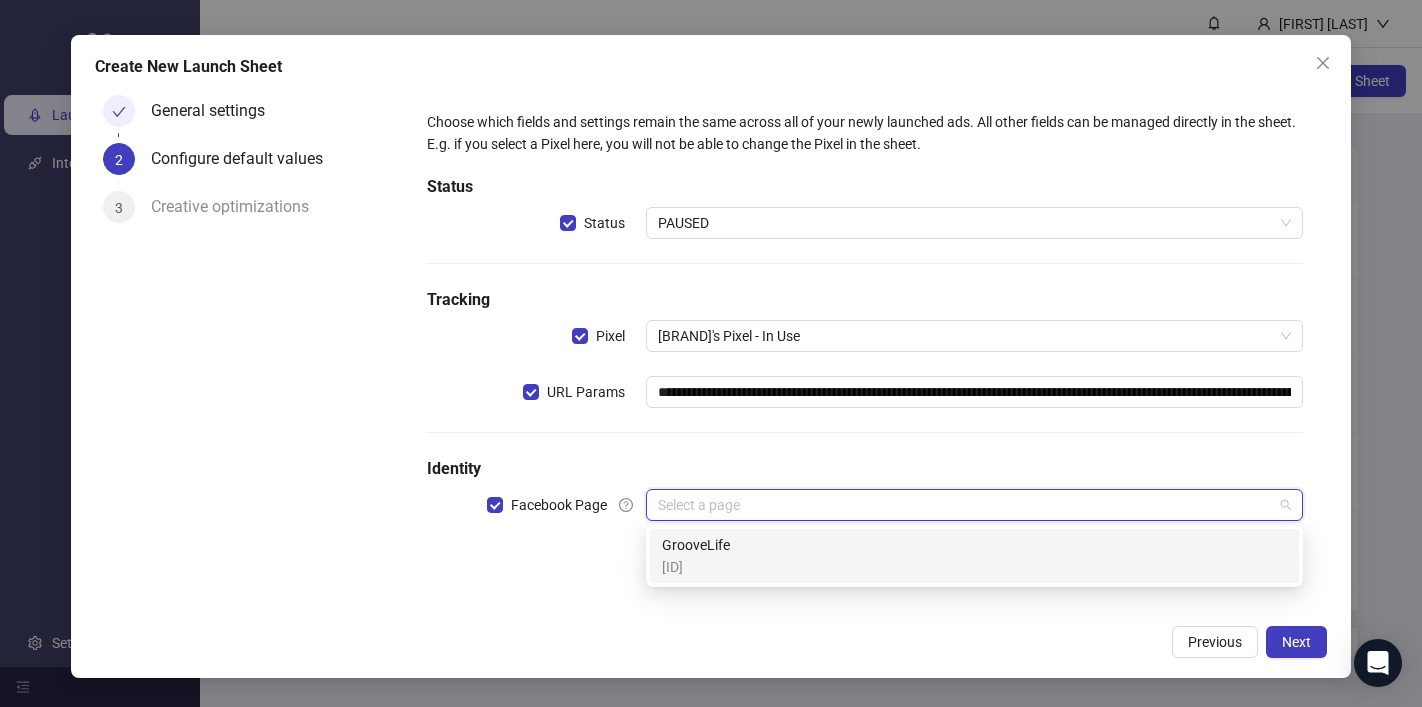 click on "[ID]" at bounding box center [974, 556] 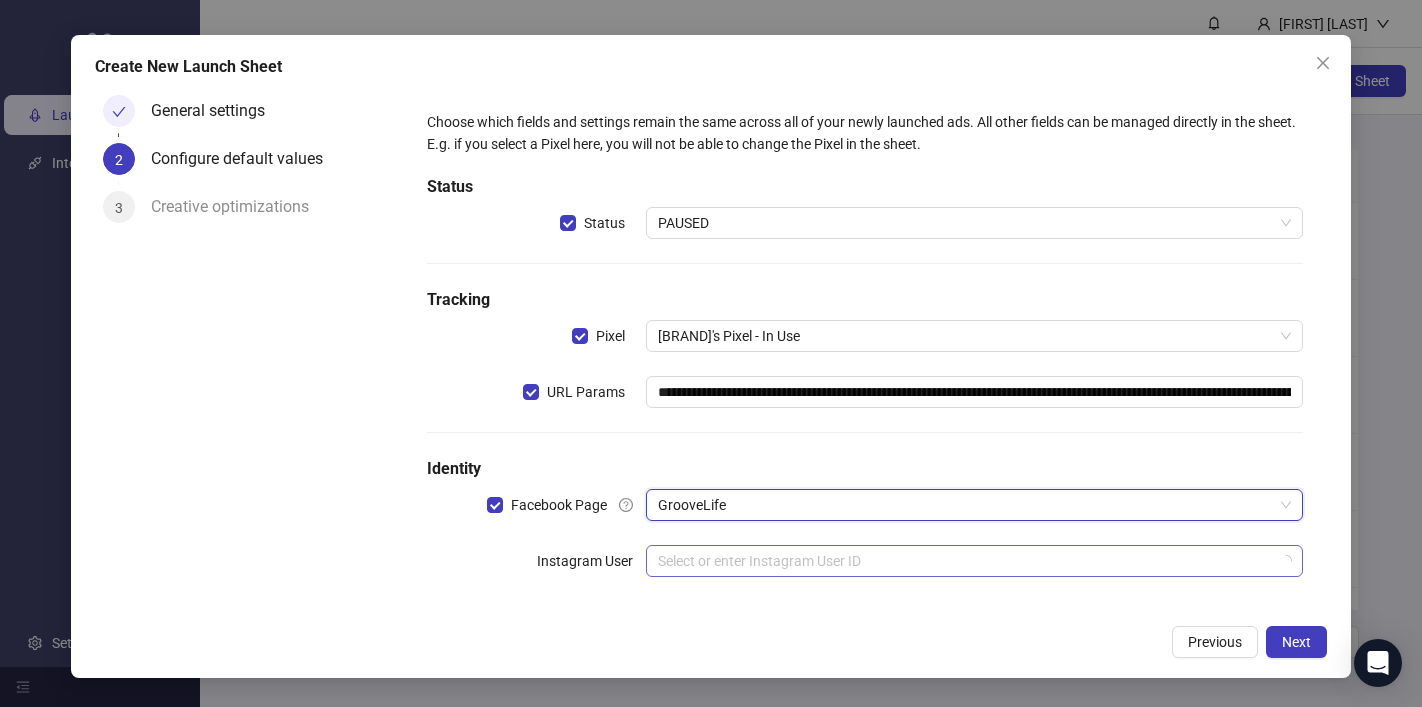 click at bounding box center [965, 561] 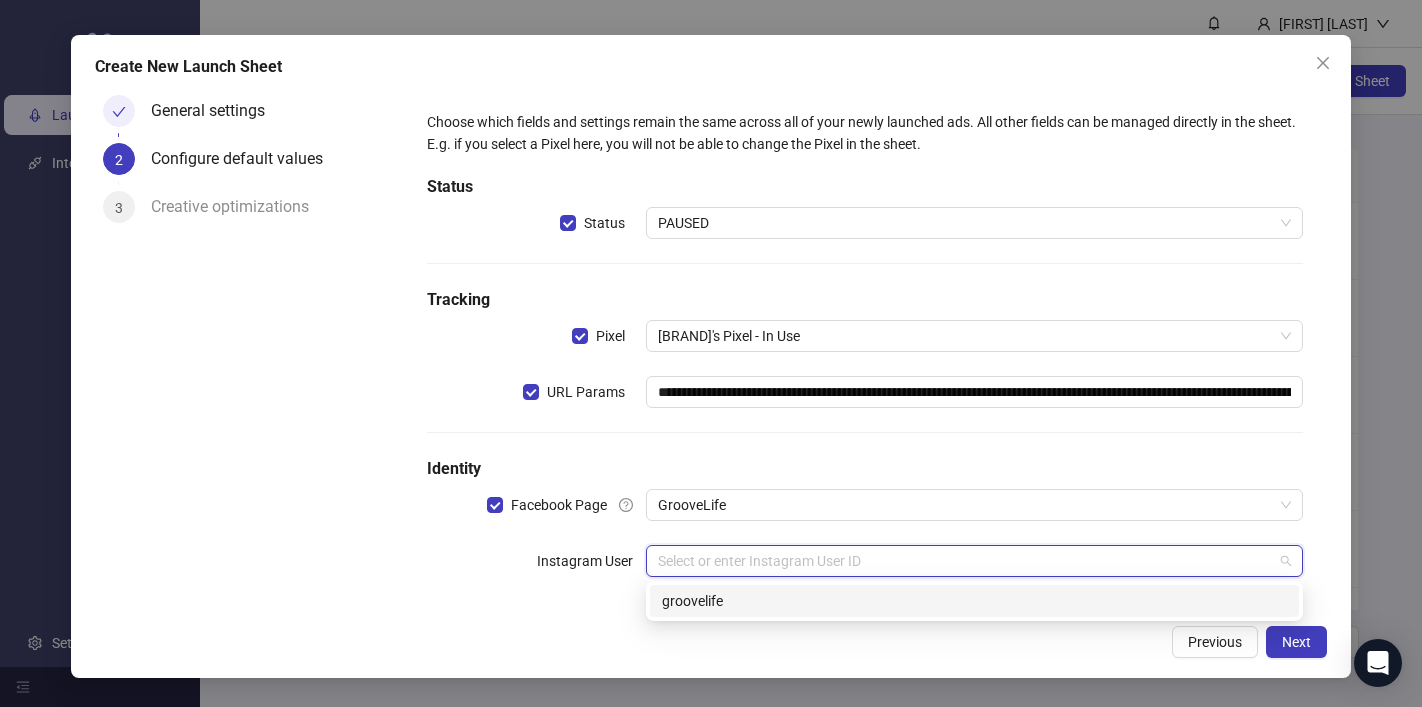 click on "[ID] [USER]" at bounding box center [974, 601] 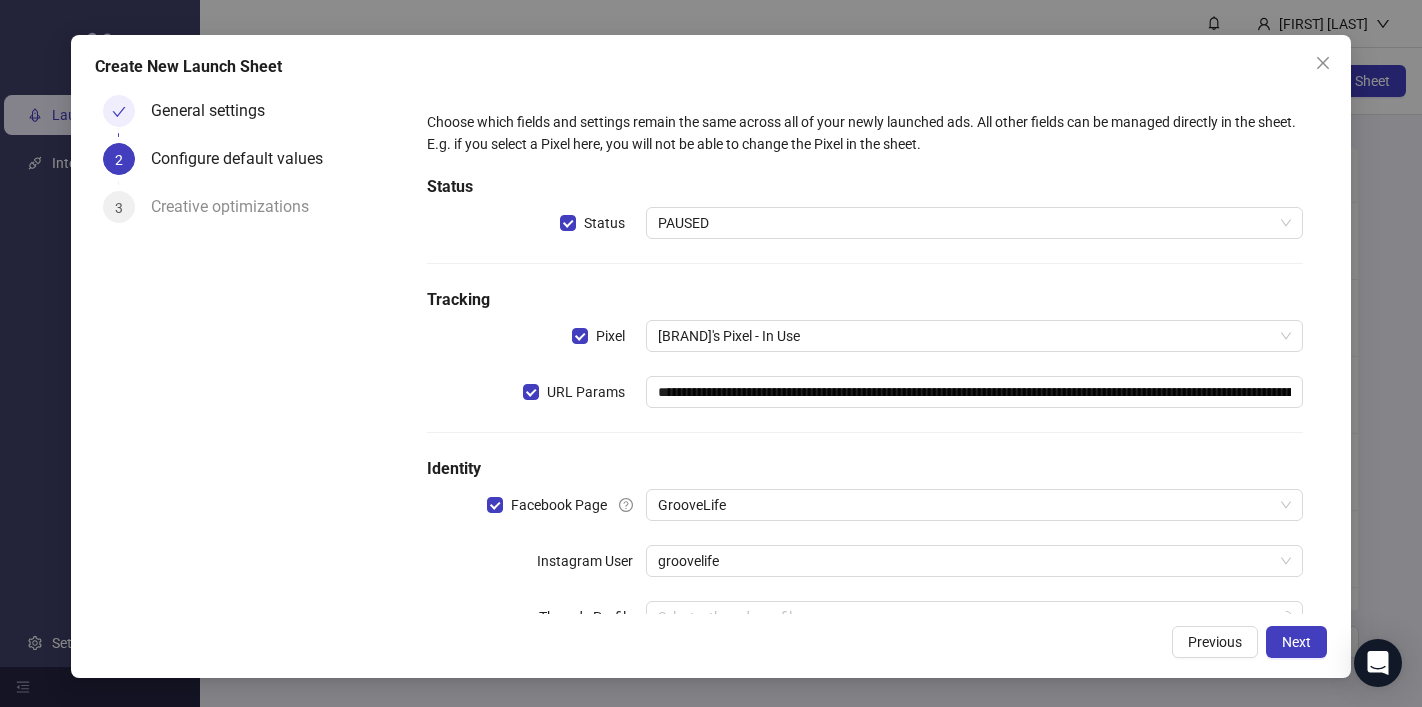 click on "**********" at bounding box center [865, 383] 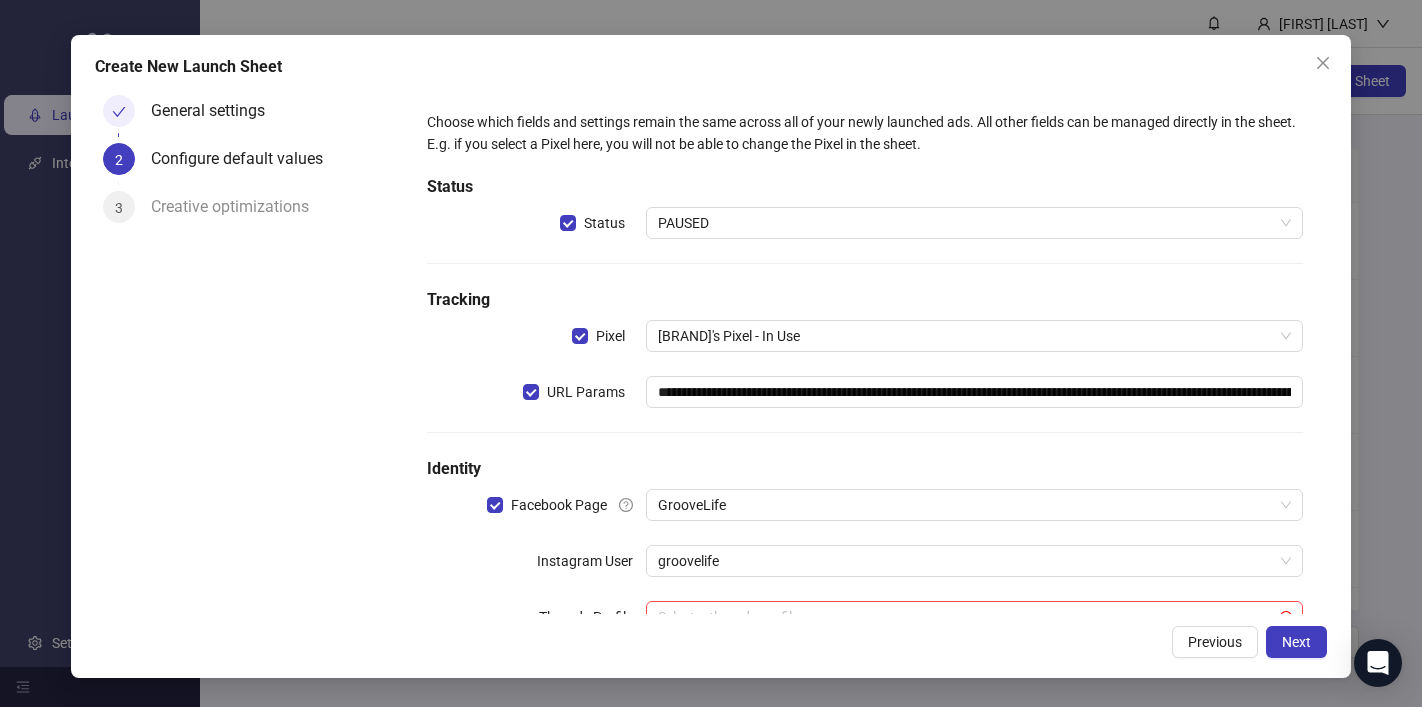 scroll, scrollTop: 66, scrollLeft: 0, axis: vertical 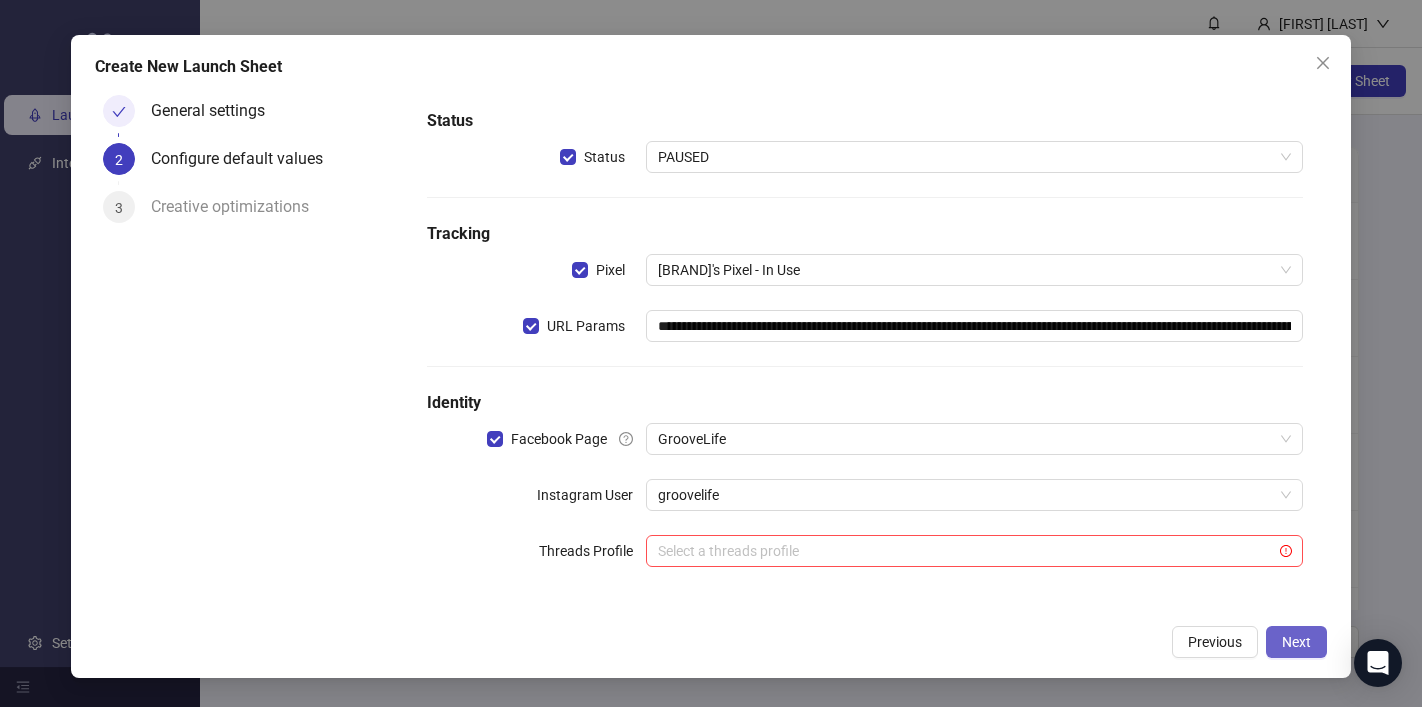 click on "Next" at bounding box center (1296, 642) 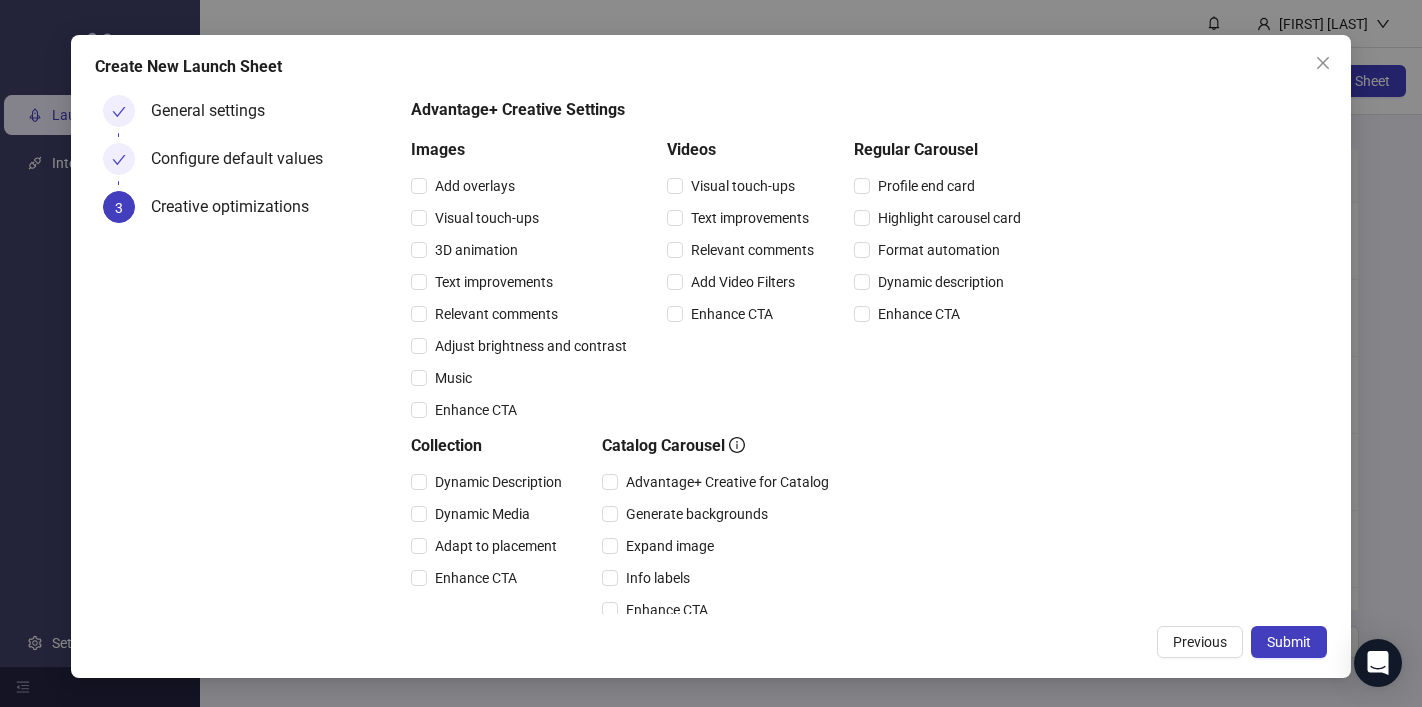 scroll, scrollTop: 167, scrollLeft: 0, axis: vertical 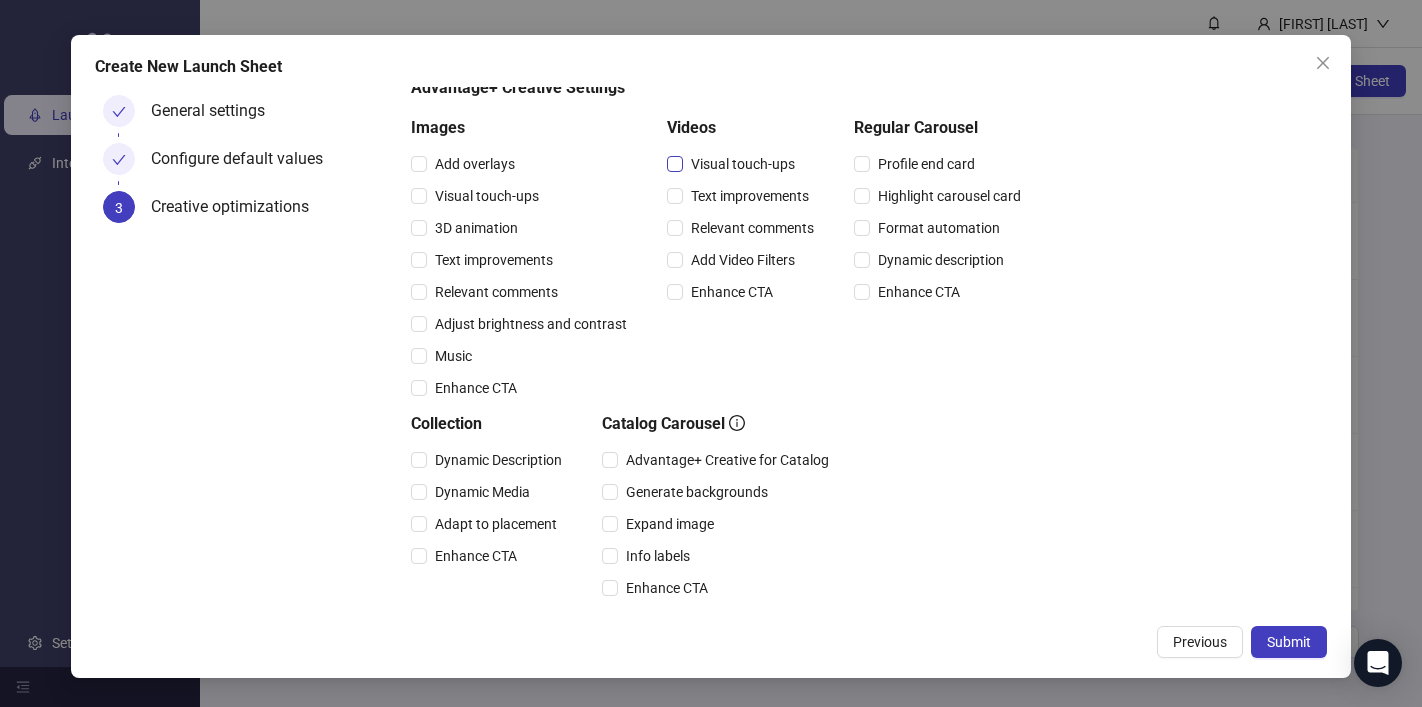 click on "Visual touch-ups" at bounding box center (743, 164) 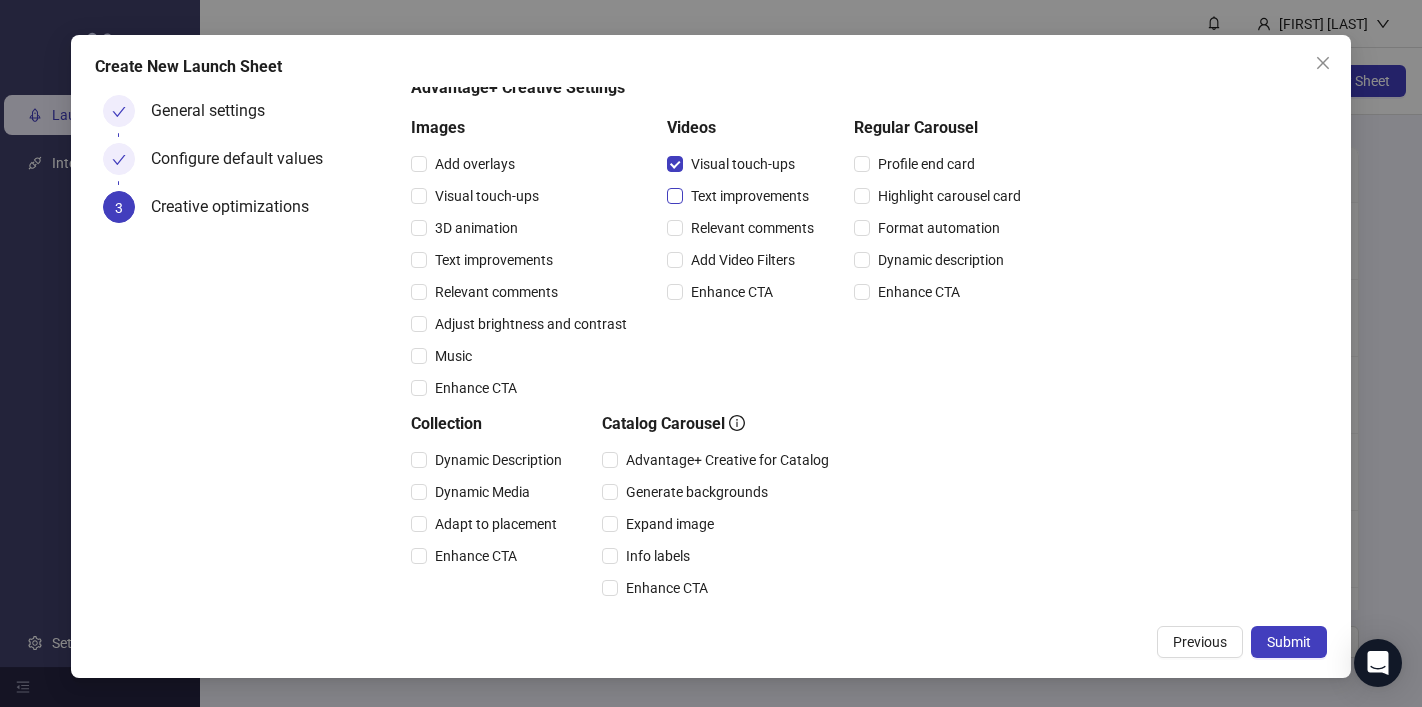 click on "Text improvements" at bounding box center [750, 196] 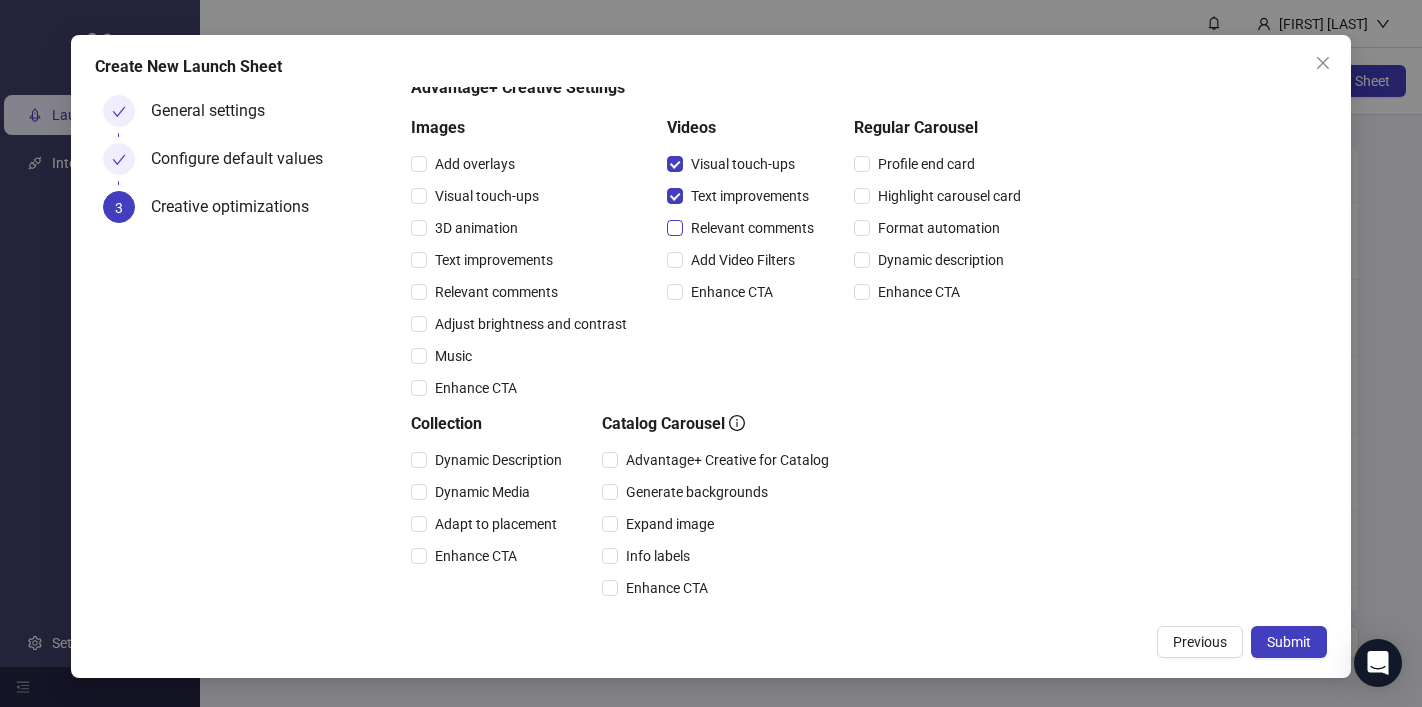 click on "Relevant comments" at bounding box center [752, 228] 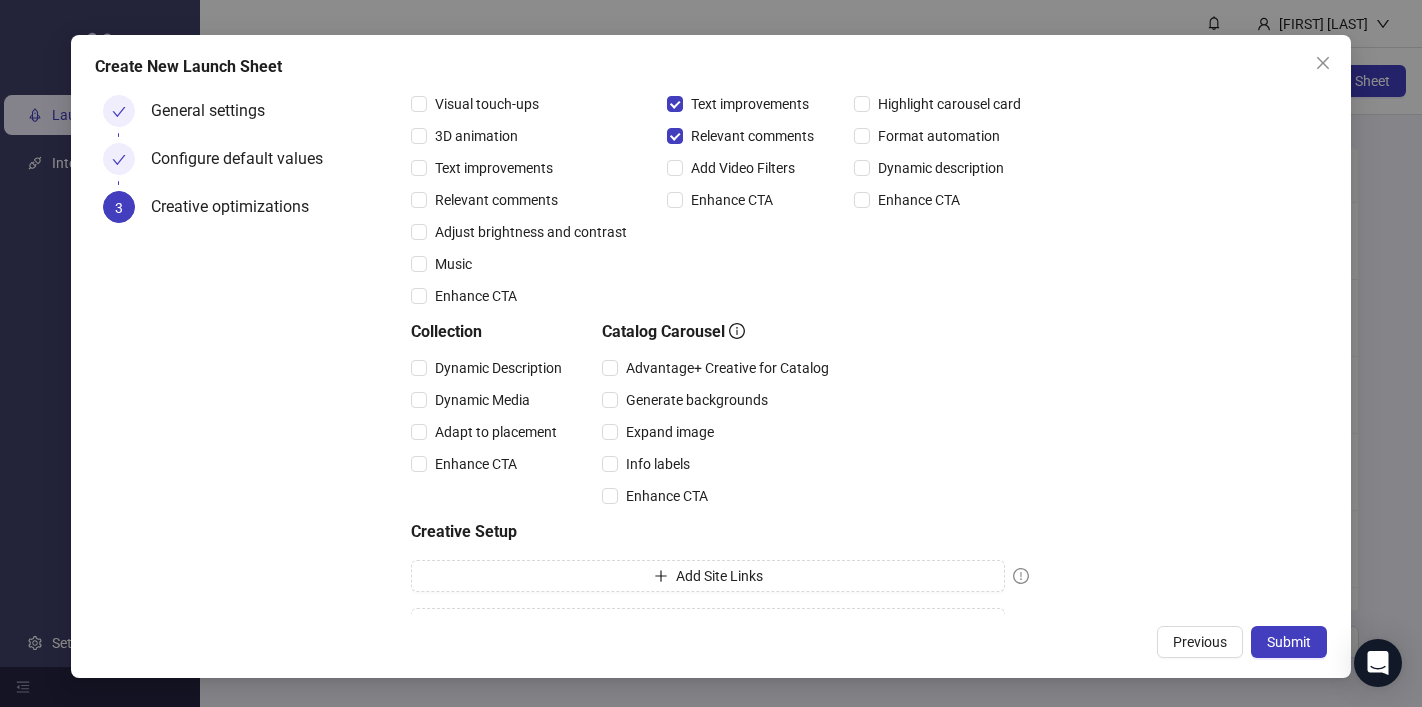 scroll, scrollTop: 301, scrollLeft: 0, axis: vertical 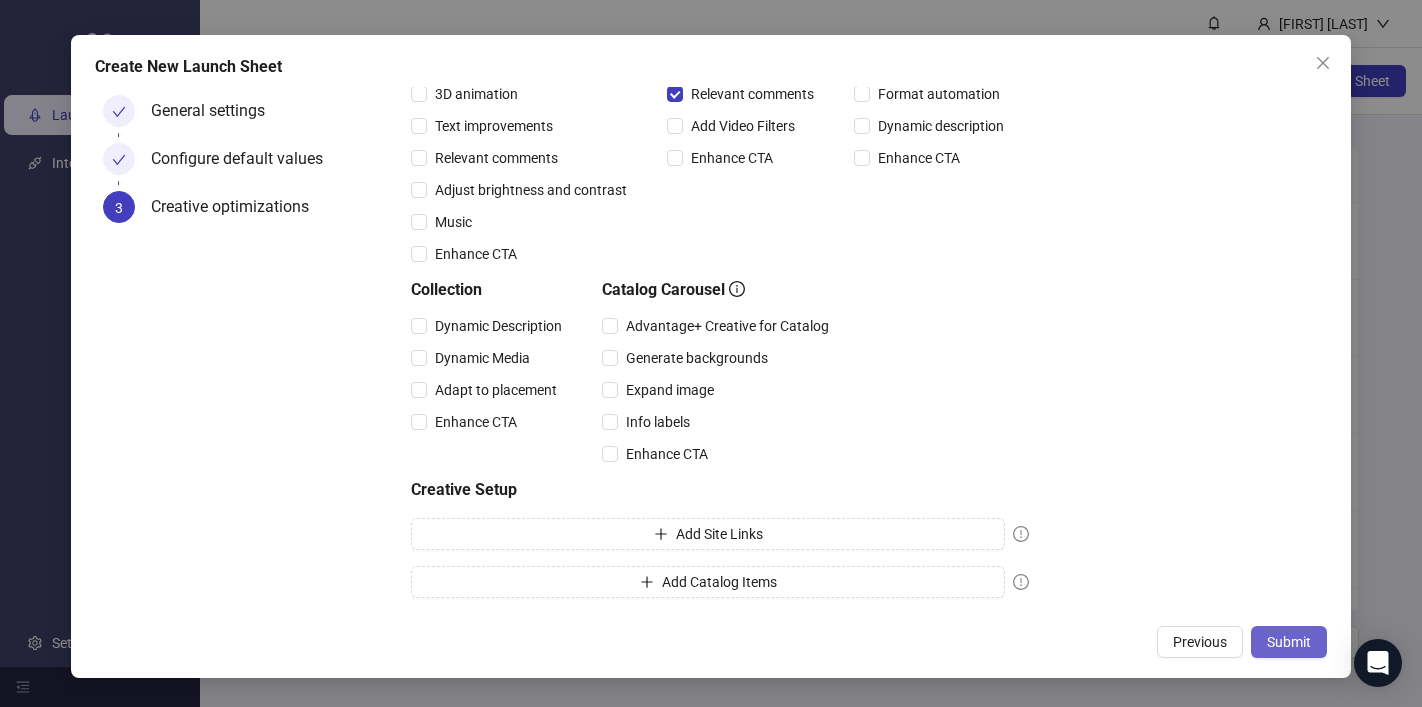 click on "Submit" at bounding box center [1289, 642] 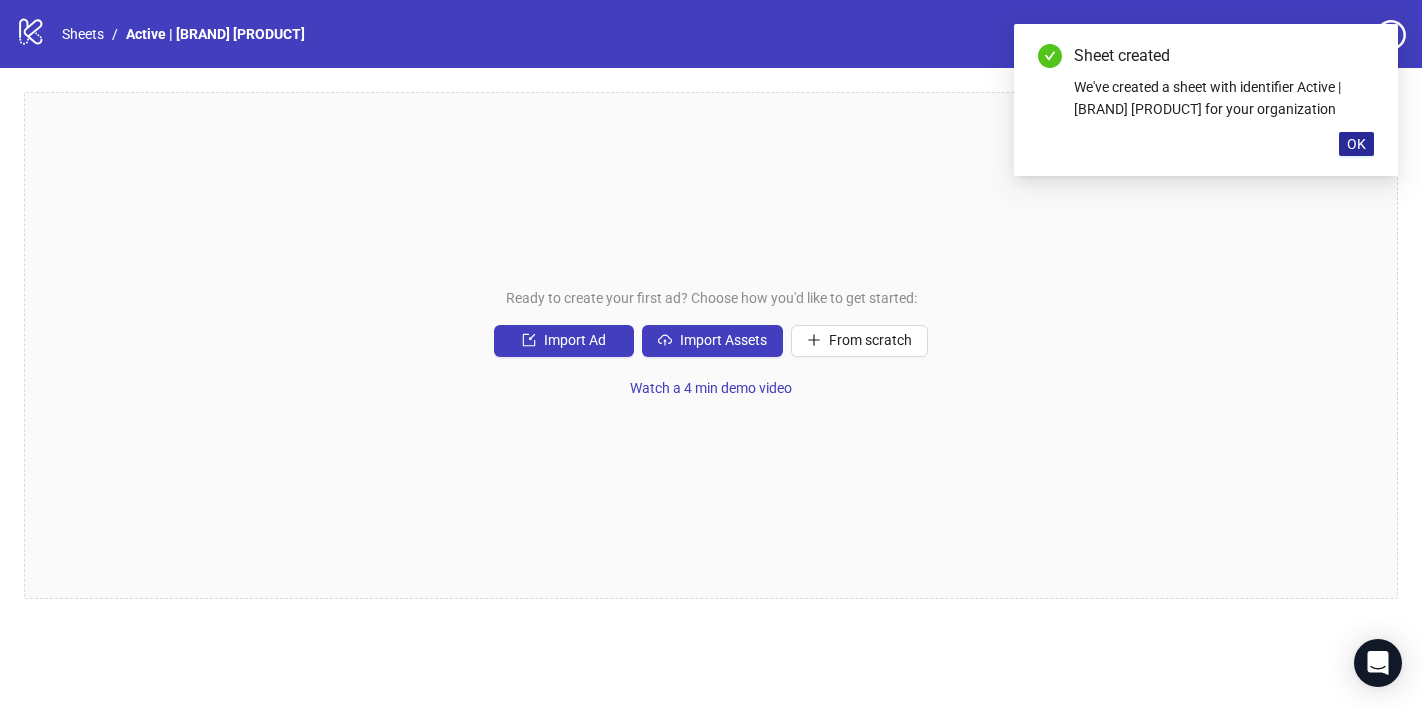 click on "OK" at bounding box center [1356, 144] 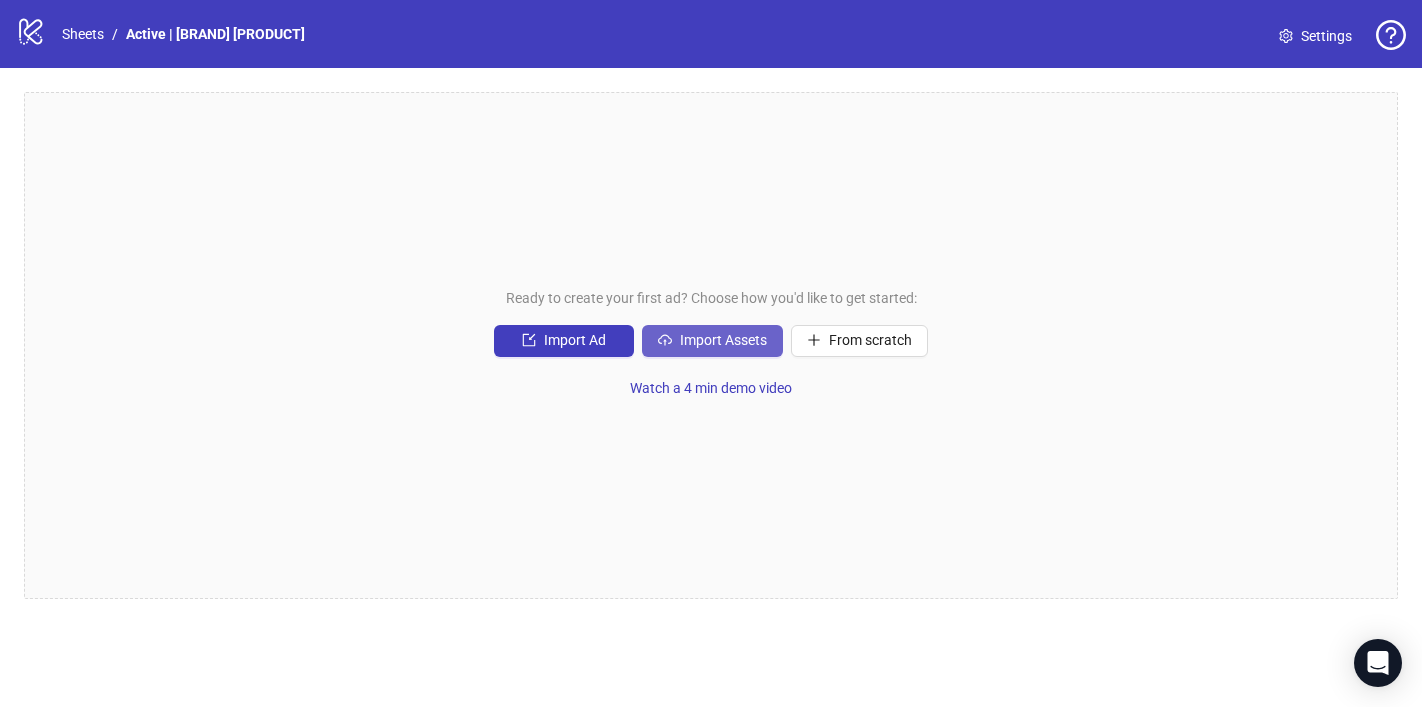 click on "Import Assets" at bounding box center (723, 340) 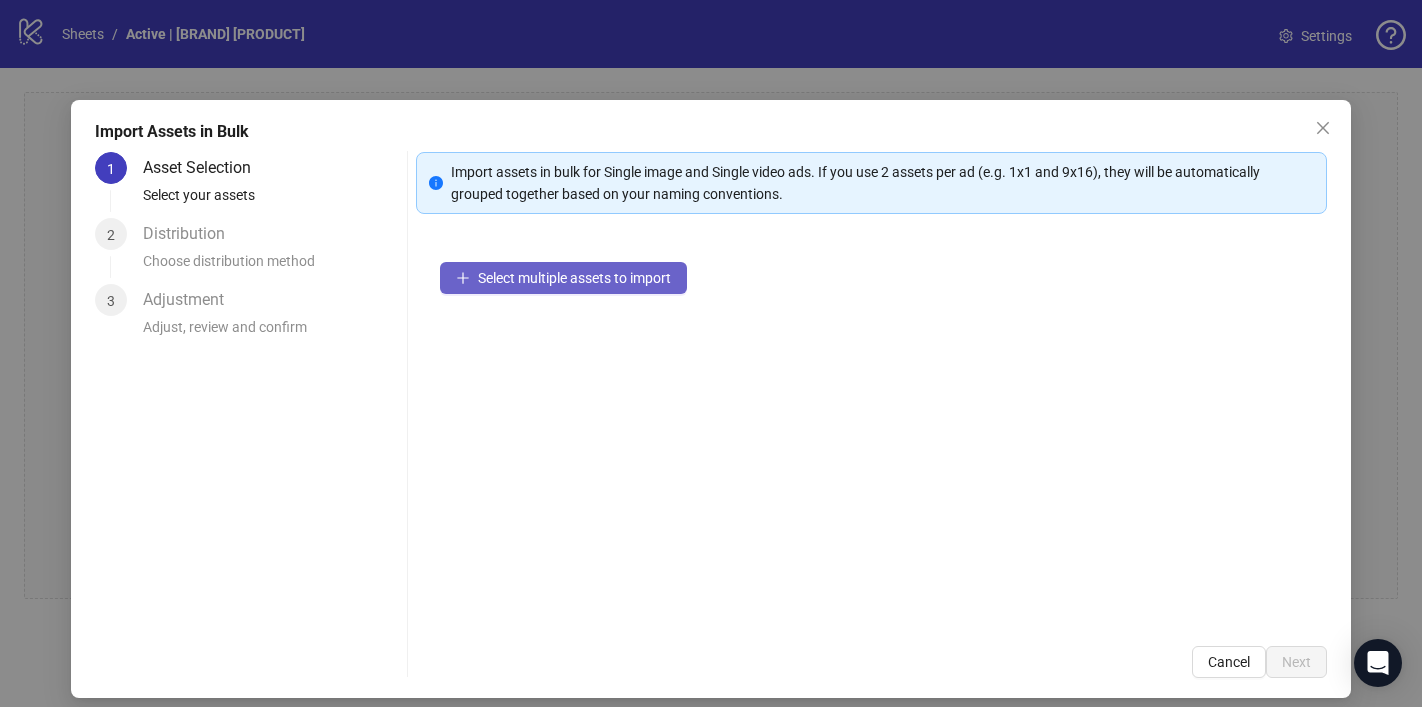 click on "Select multiple assets to import" at bounding box center [574, 278] 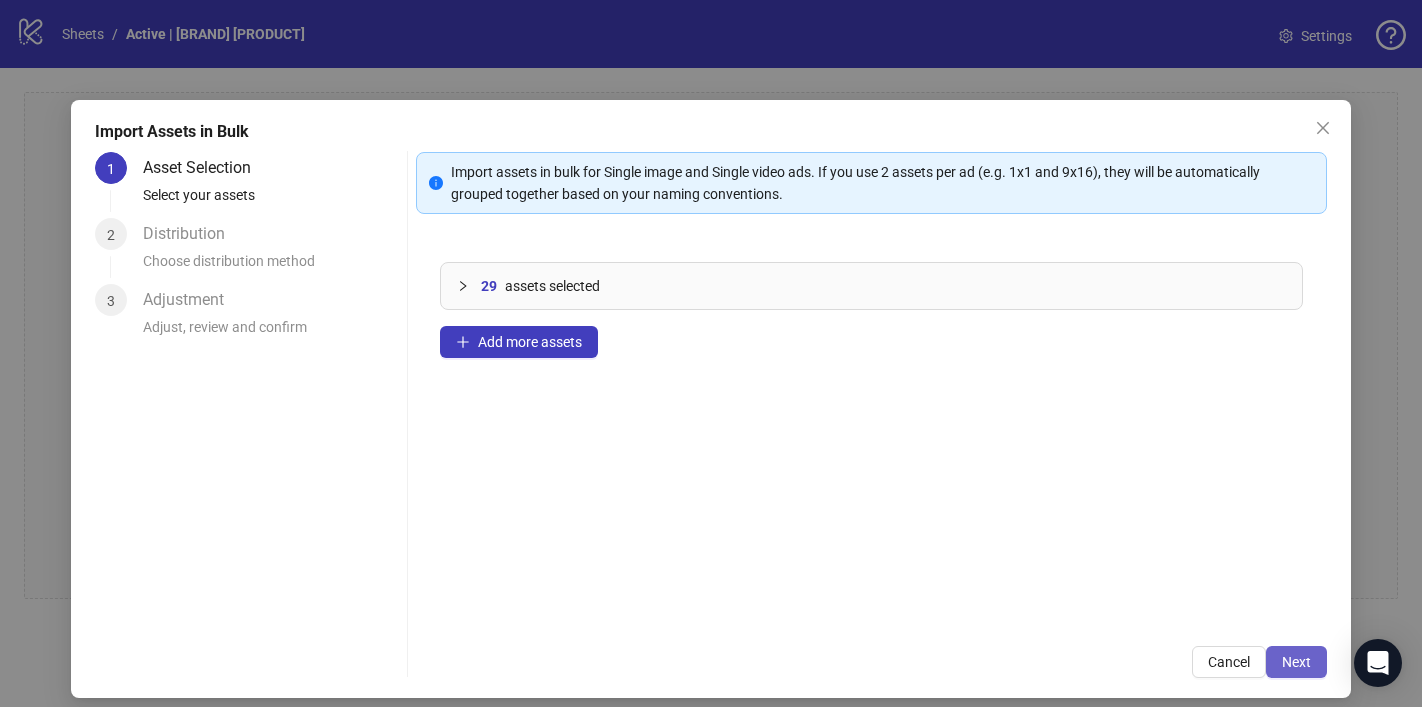 click on "Next" at bounding box center [1296, 662] 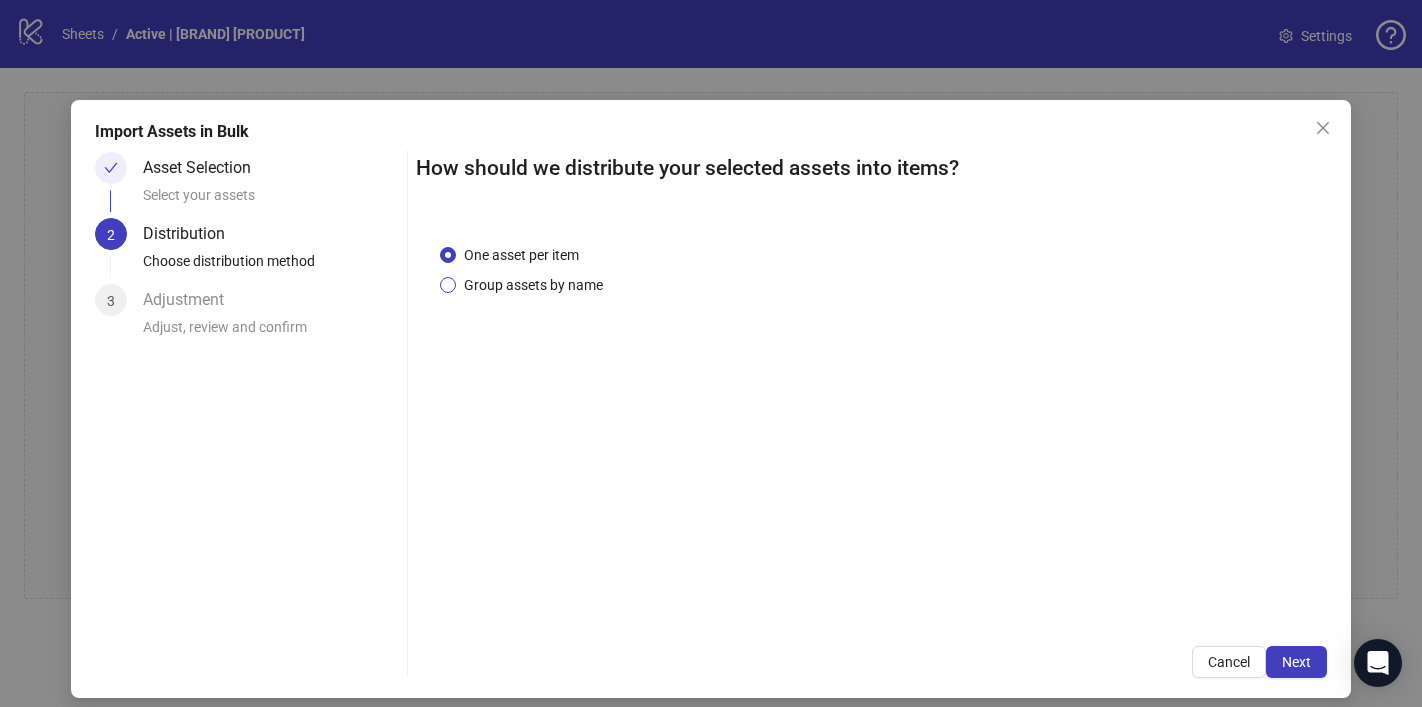 click on "Group assets by name" at bounding box center (533, 285) 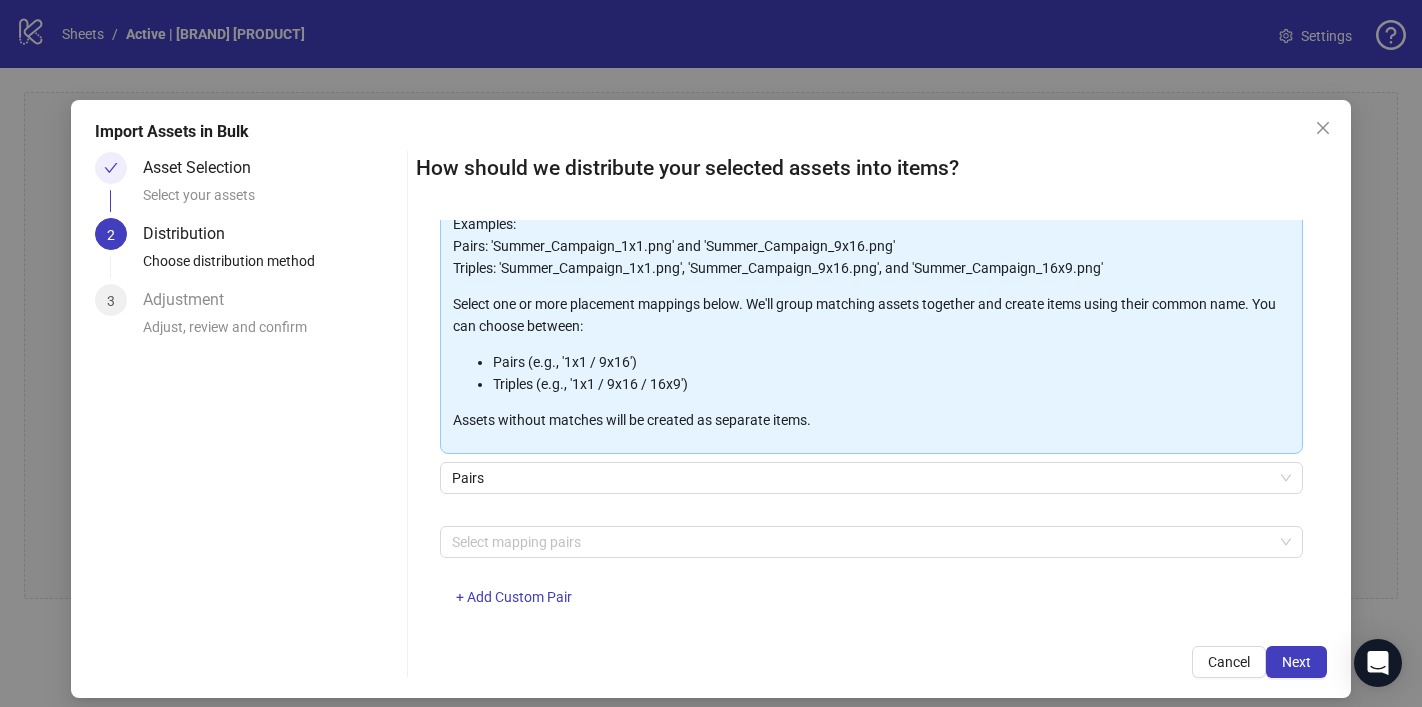 scroll, scrollTop: 183, scrollLeft: 0, axis: vertical 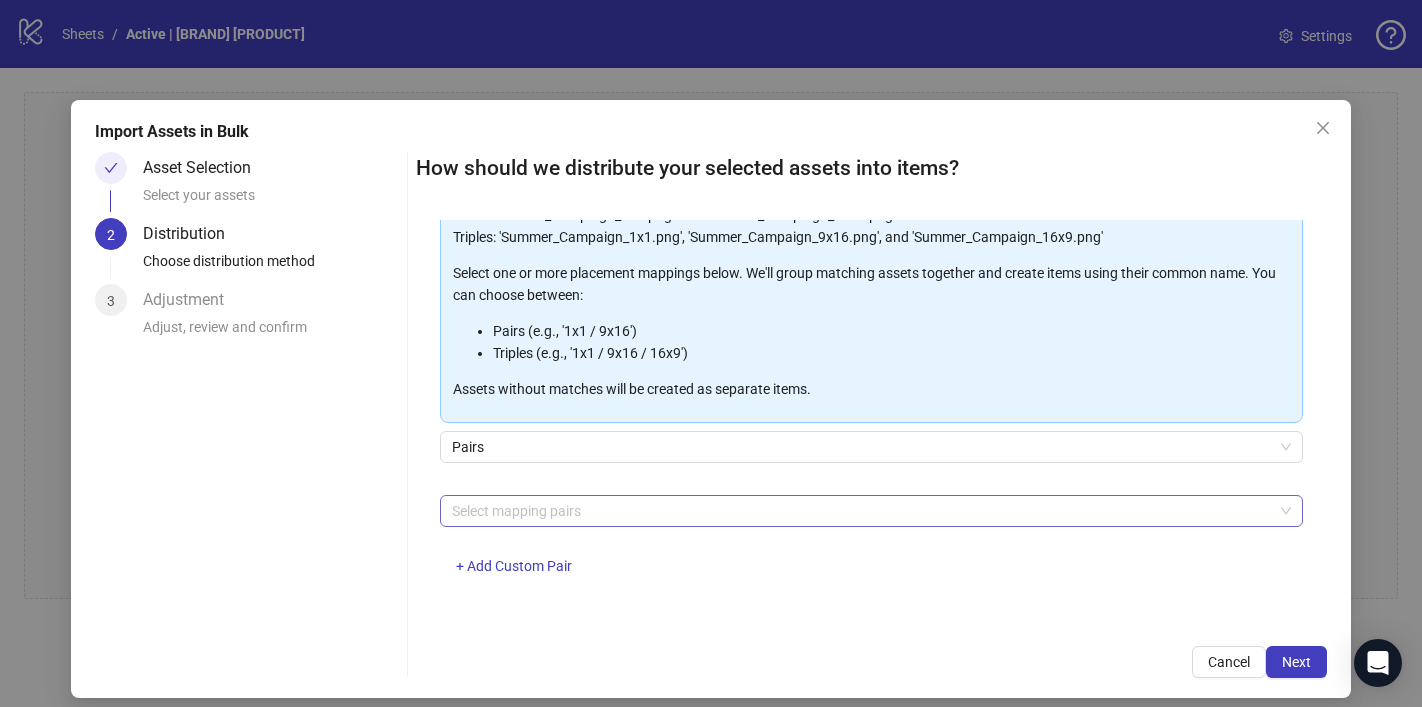 click at bounding box center [861, 511] 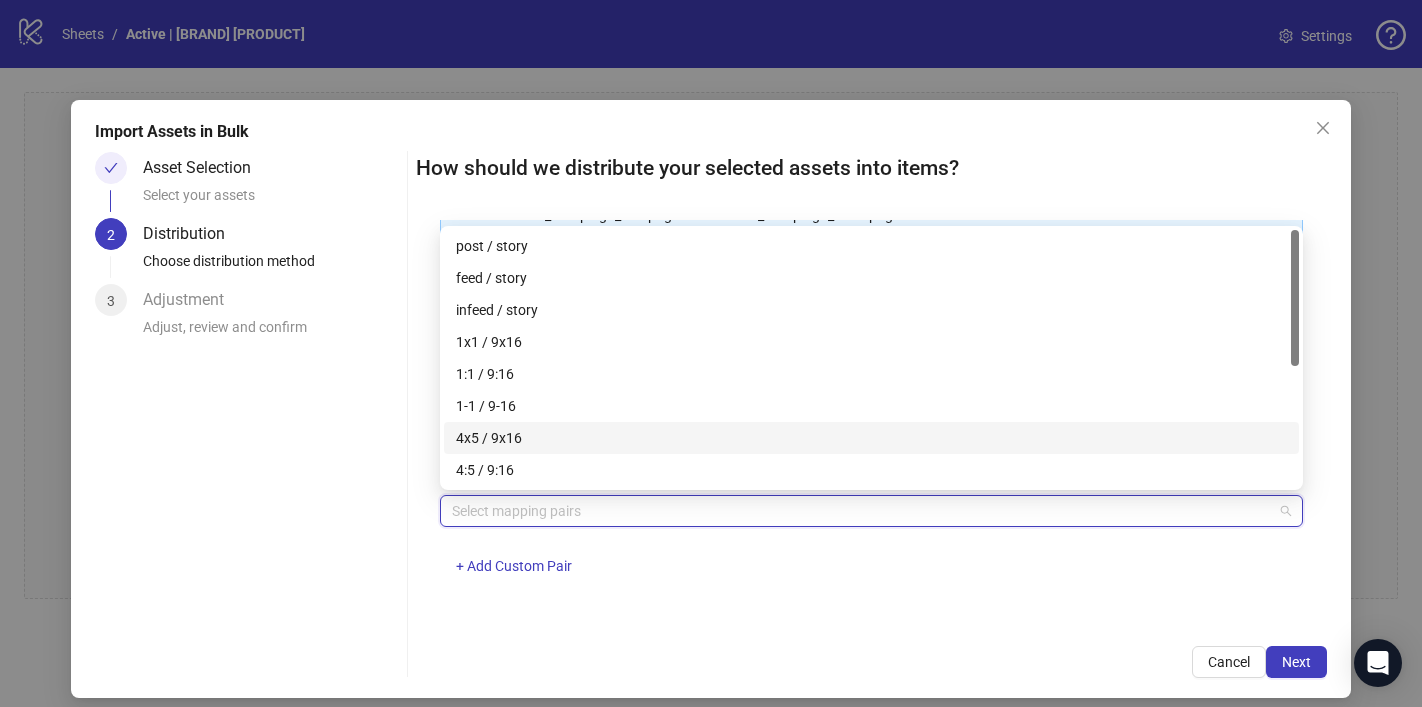 click on "4x5 / 9x16" at bounding box center (871, 438) 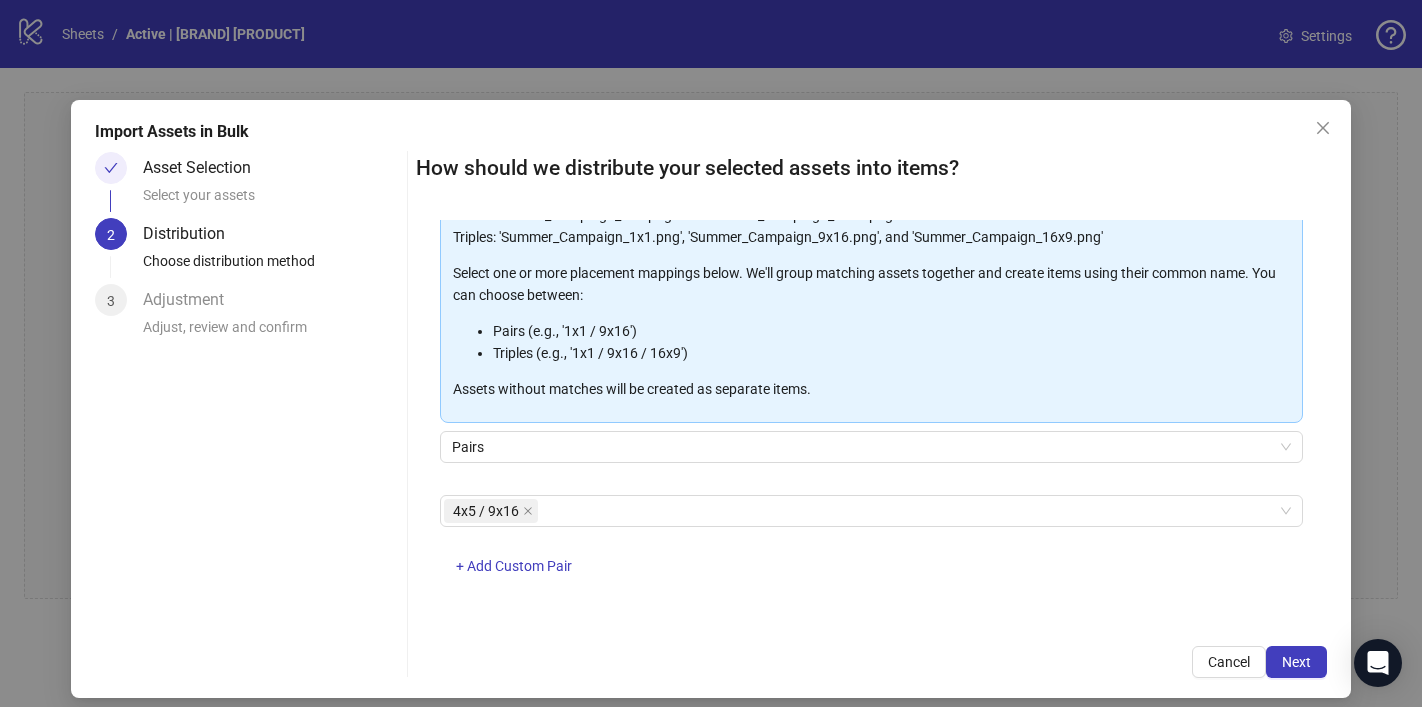 click on "Cancel Next" at bounding box center (871, 662) 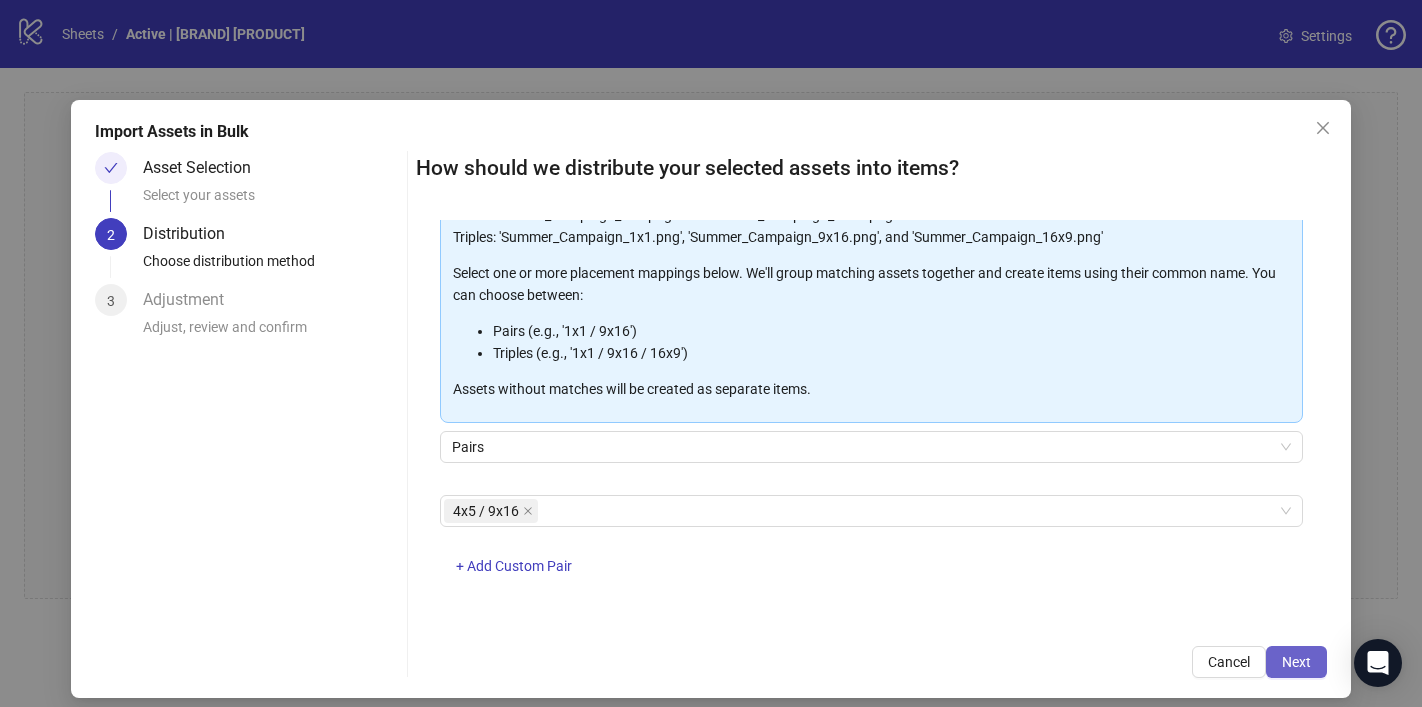 click on "Next" at bounding box center [1296, 662] 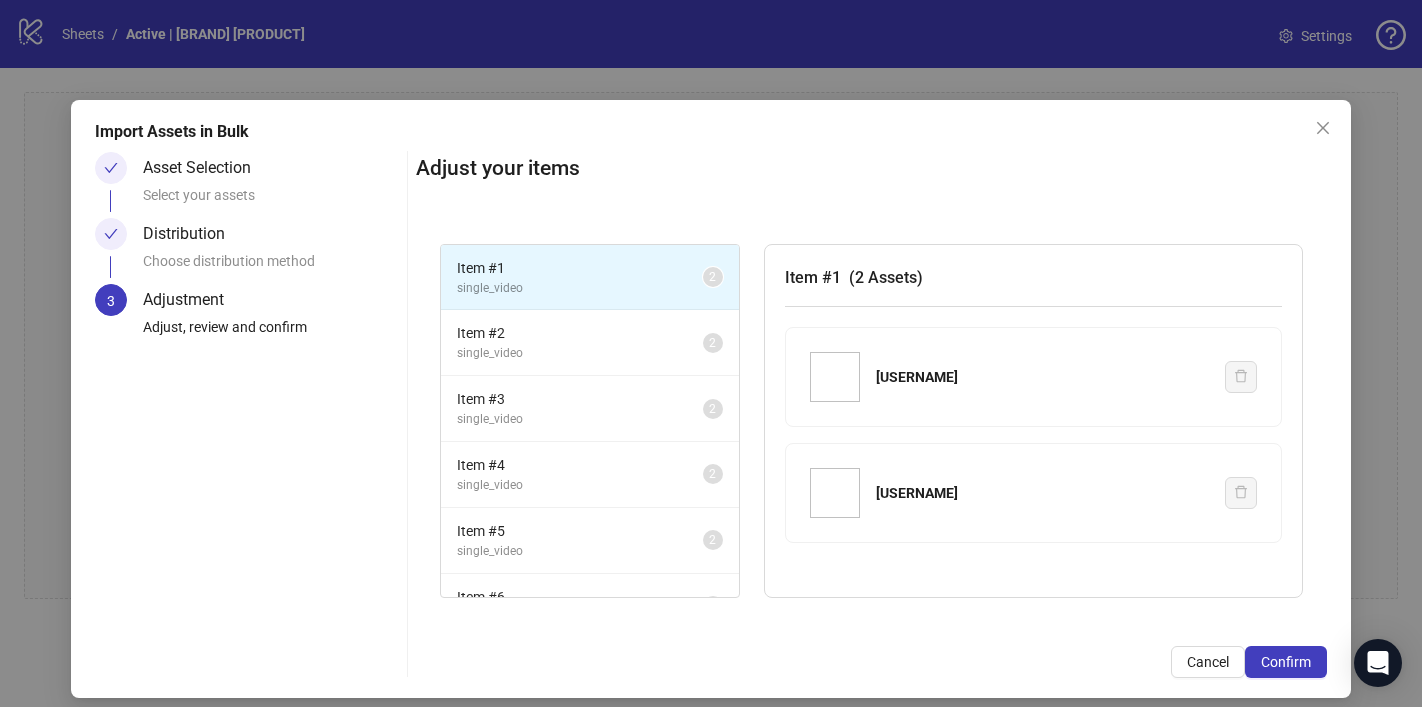scroll, scrollTop: 15, scrollLeft: 0, axis: vertical 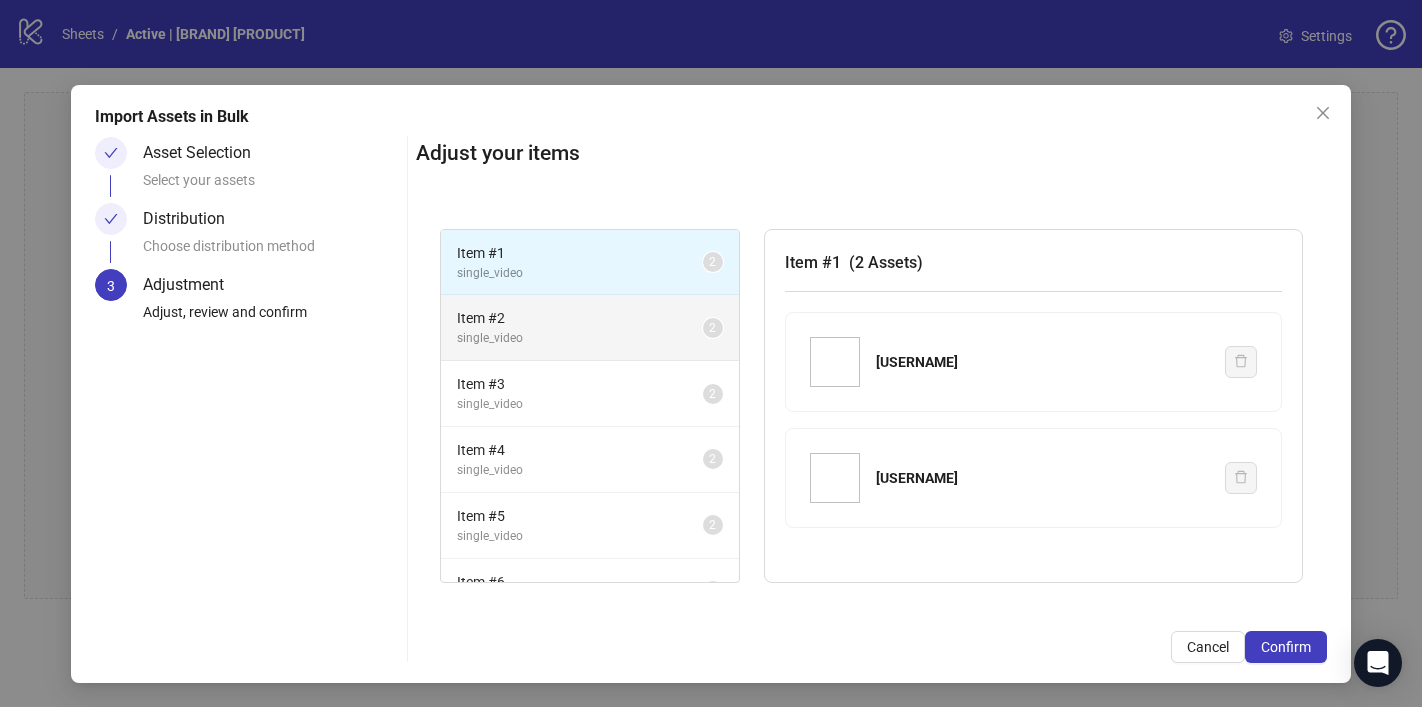click on "single_video" at bounding box center (580, 338) 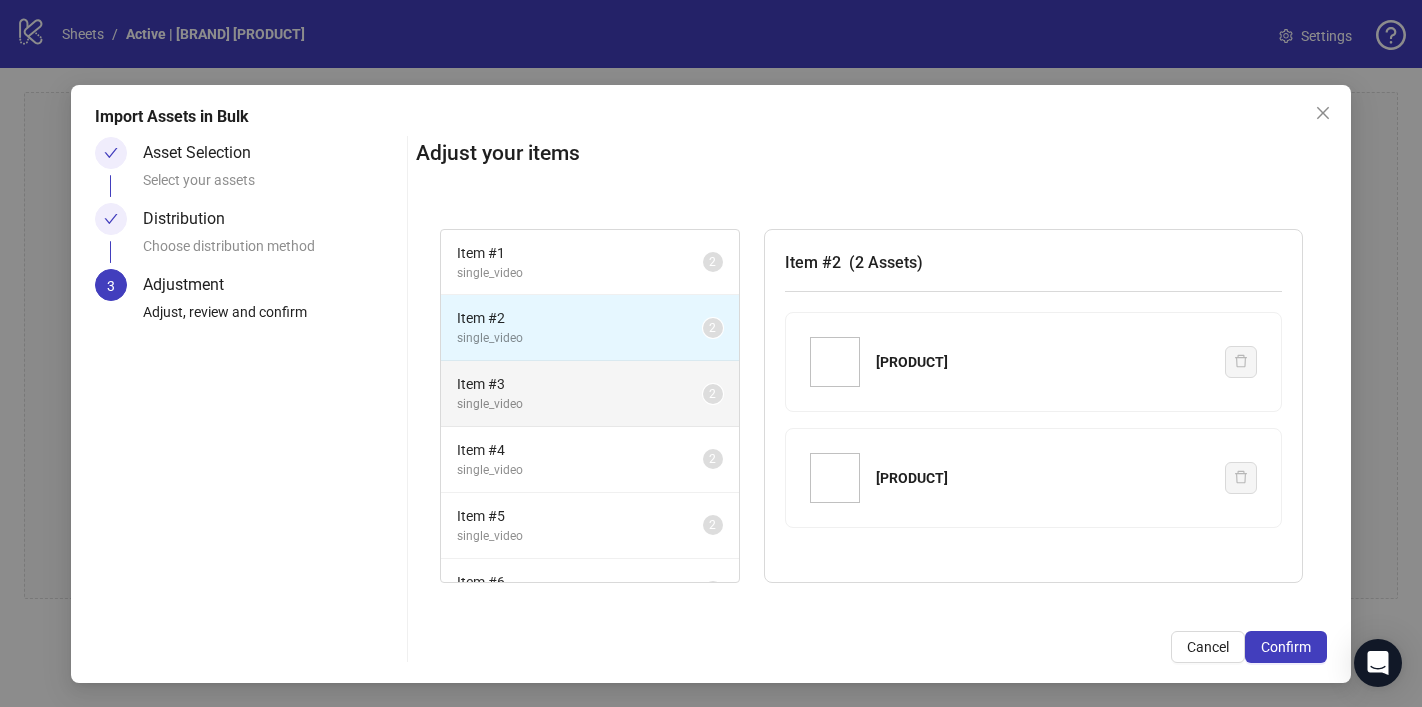 click on "single_video" at bounding box center (580, 404) 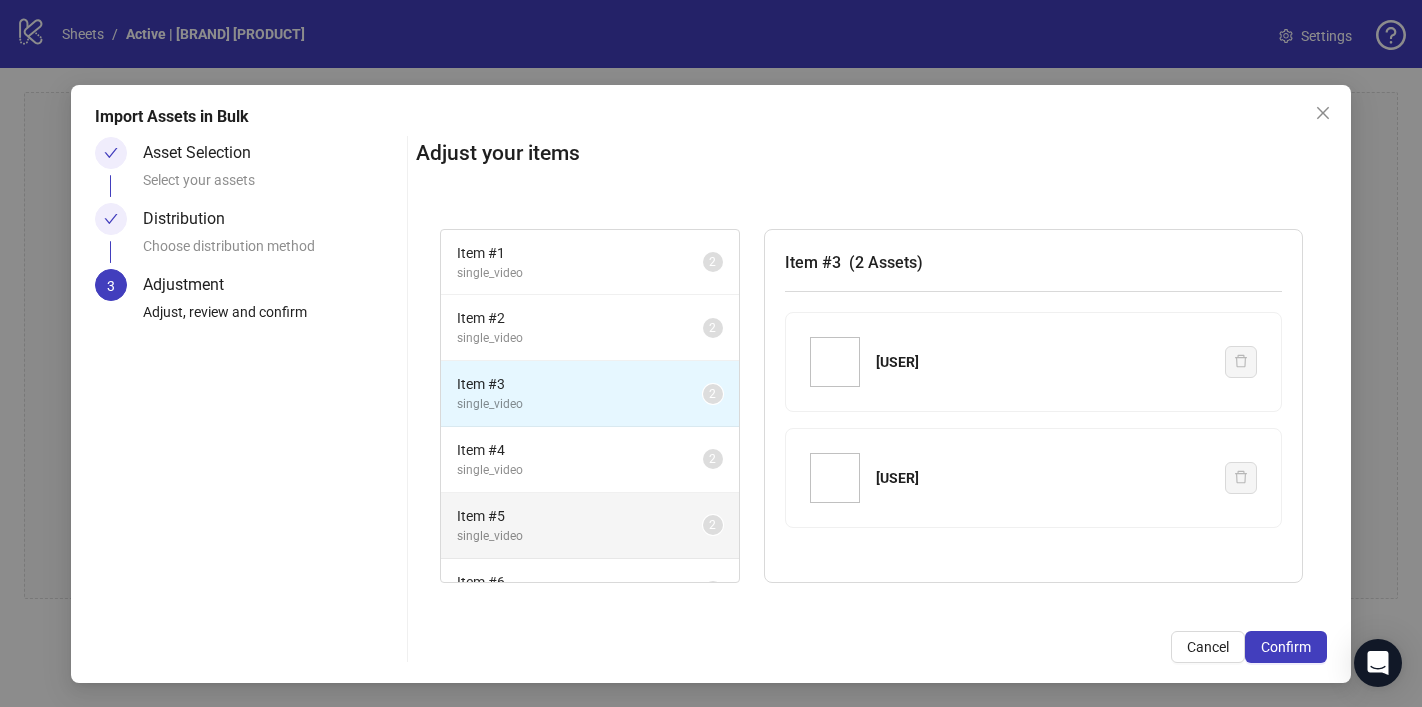 scroll, scrollTop: 699, scrollLeft: 0, axis: vertical 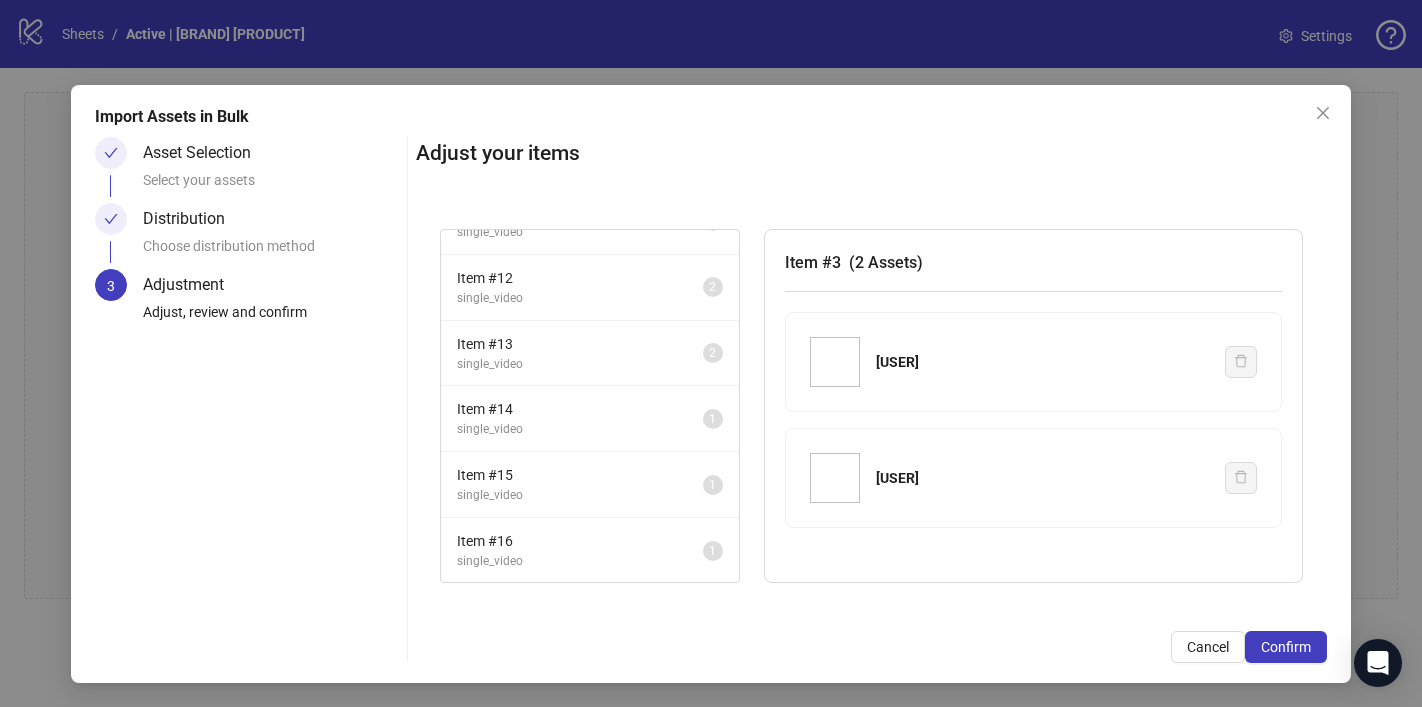 click on "single_video" at bounding box center [580, 561] 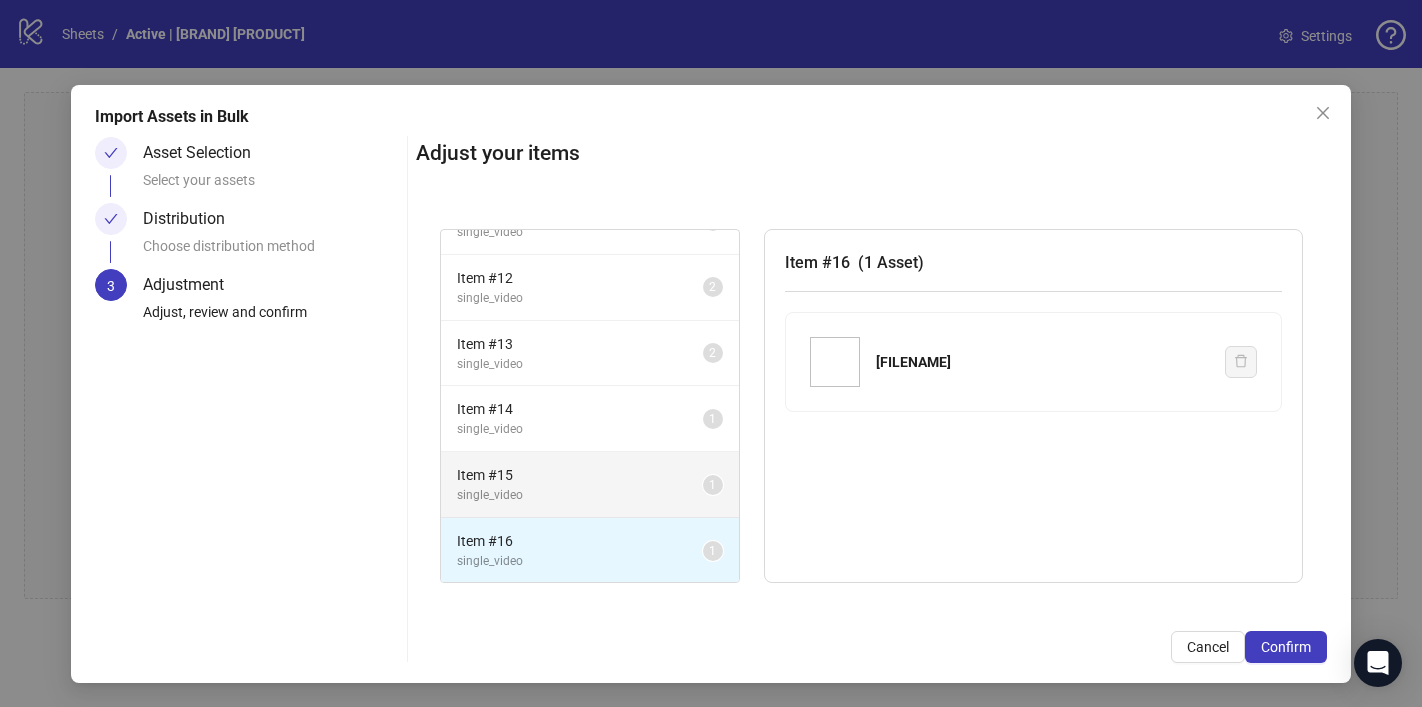 click on "Item # 15 single_video 1" at bounding box center [590, 485] 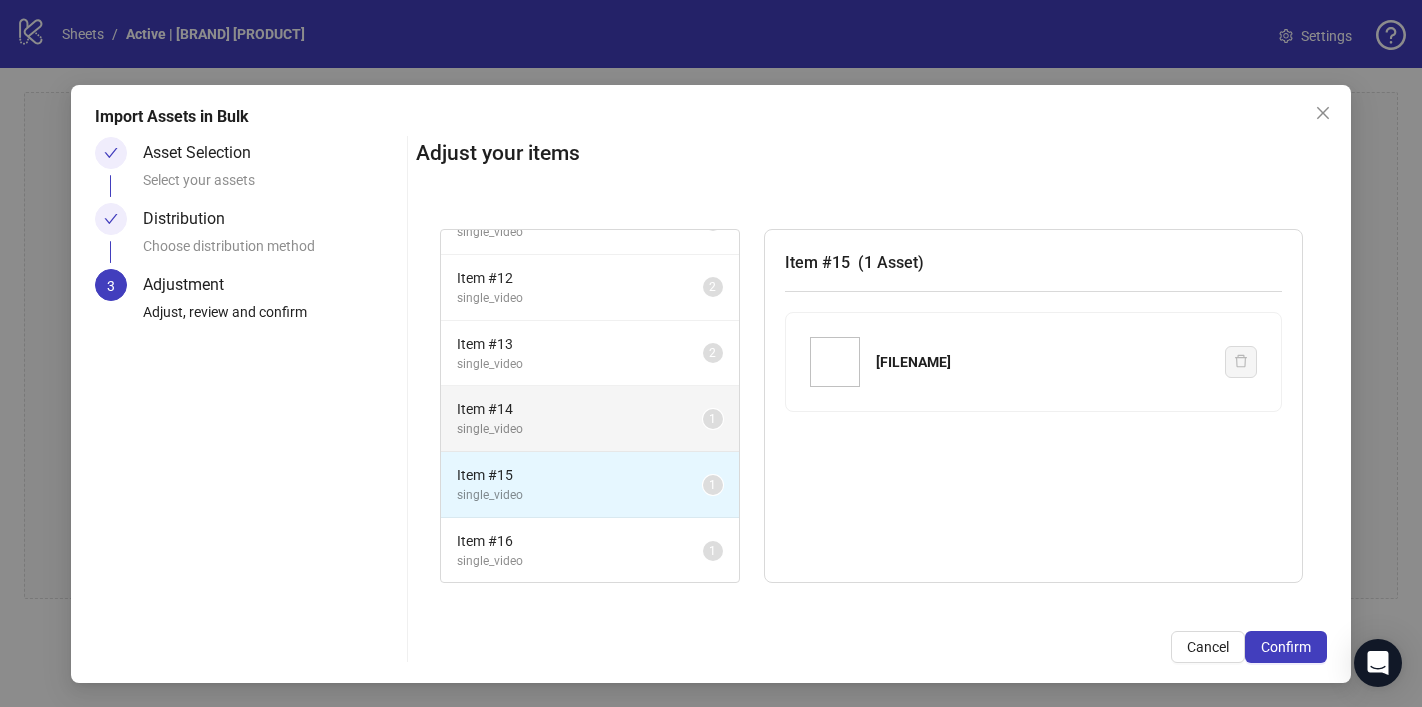 click on "Item # 14" at bounding box center [580, 409] 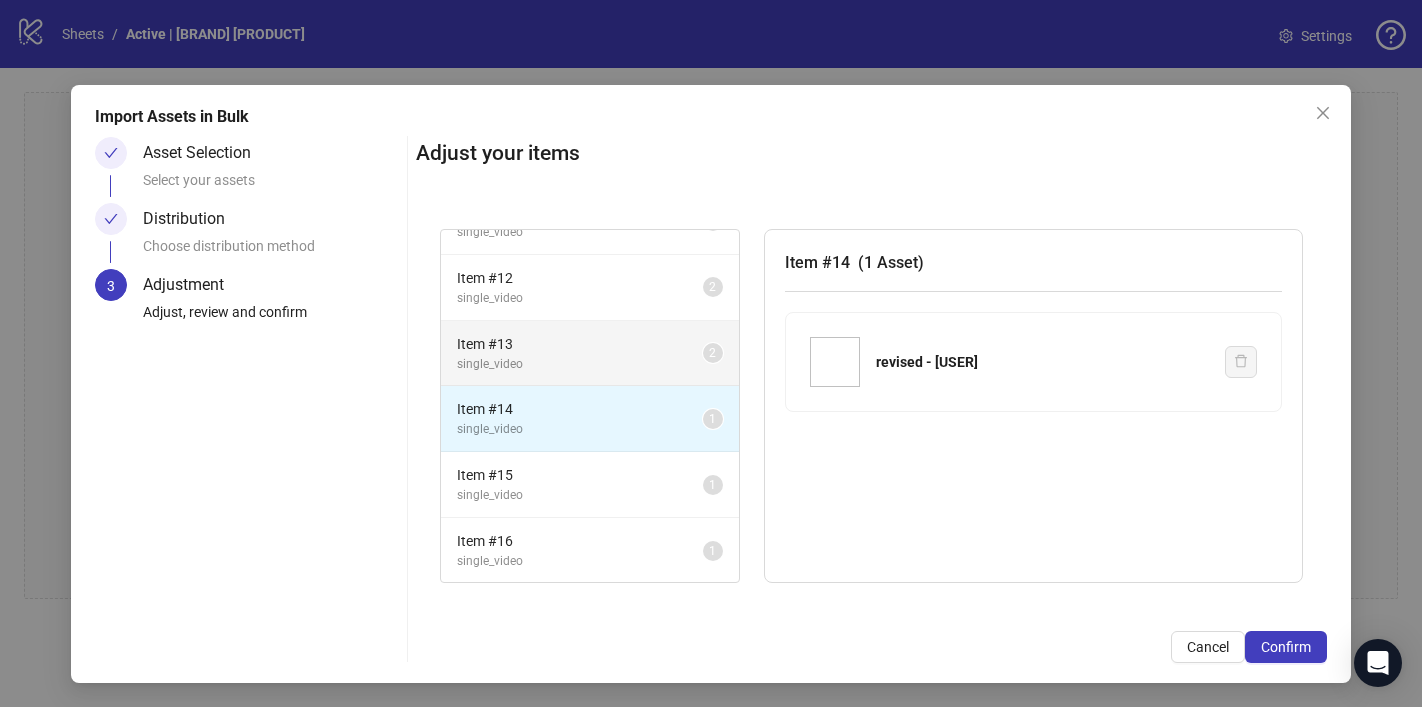 click on "single_video" at bounding box center [580, 364] 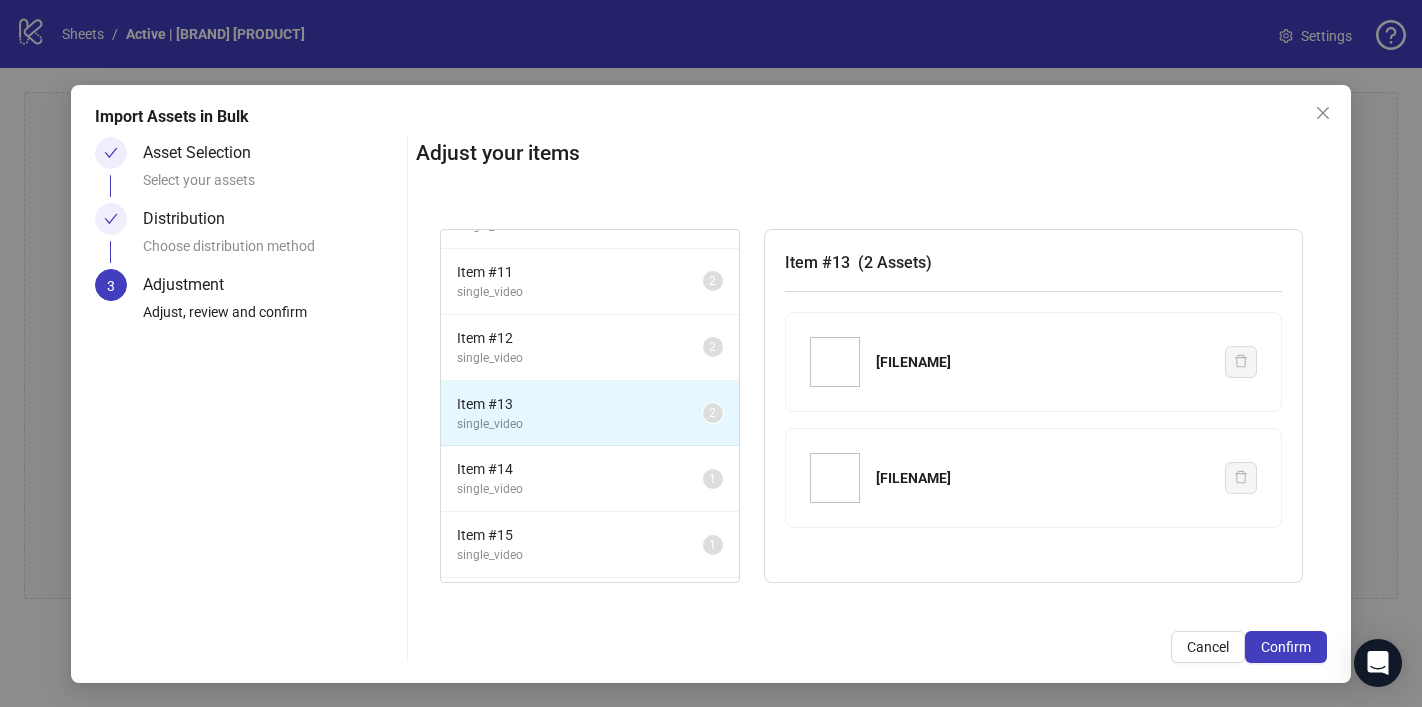 scroll, scrollTop: 597, scrollLeft: 0, axis: vertical 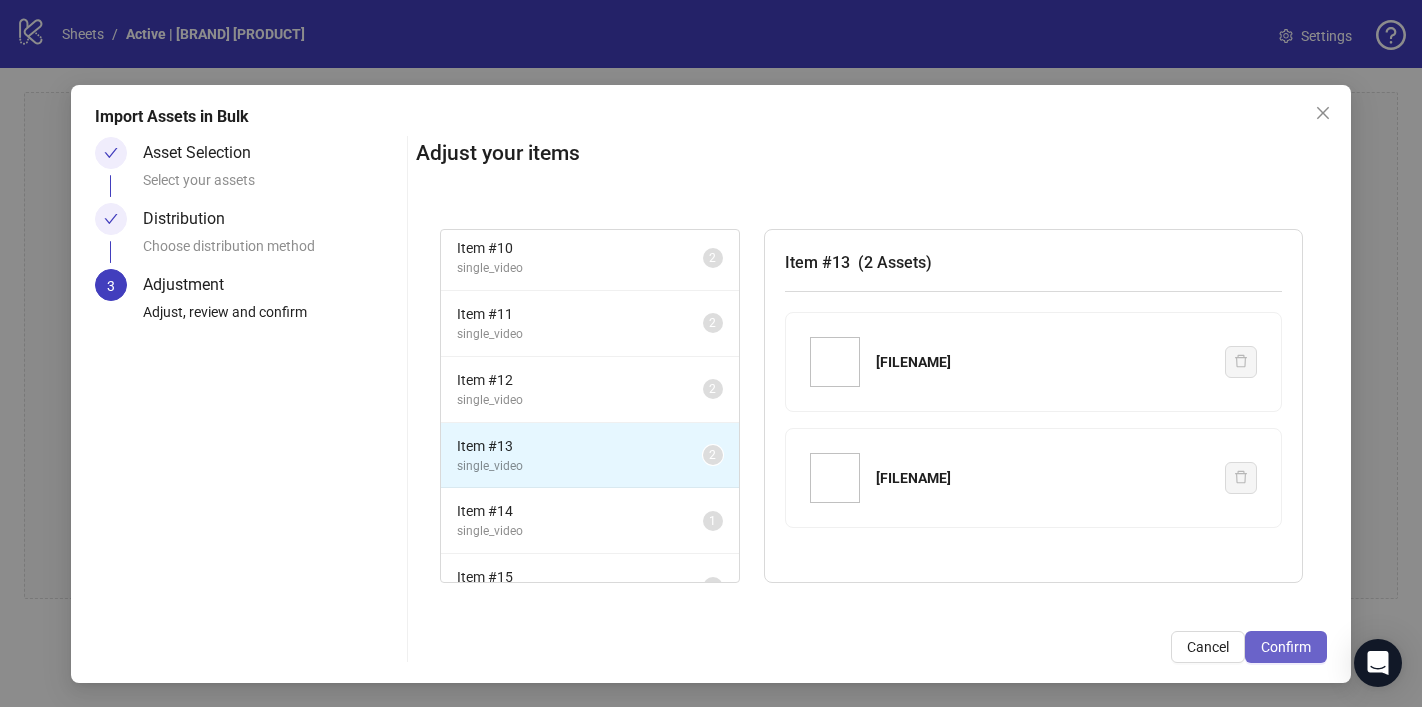 click on "Confirm" at bounding box center (1286, 647) 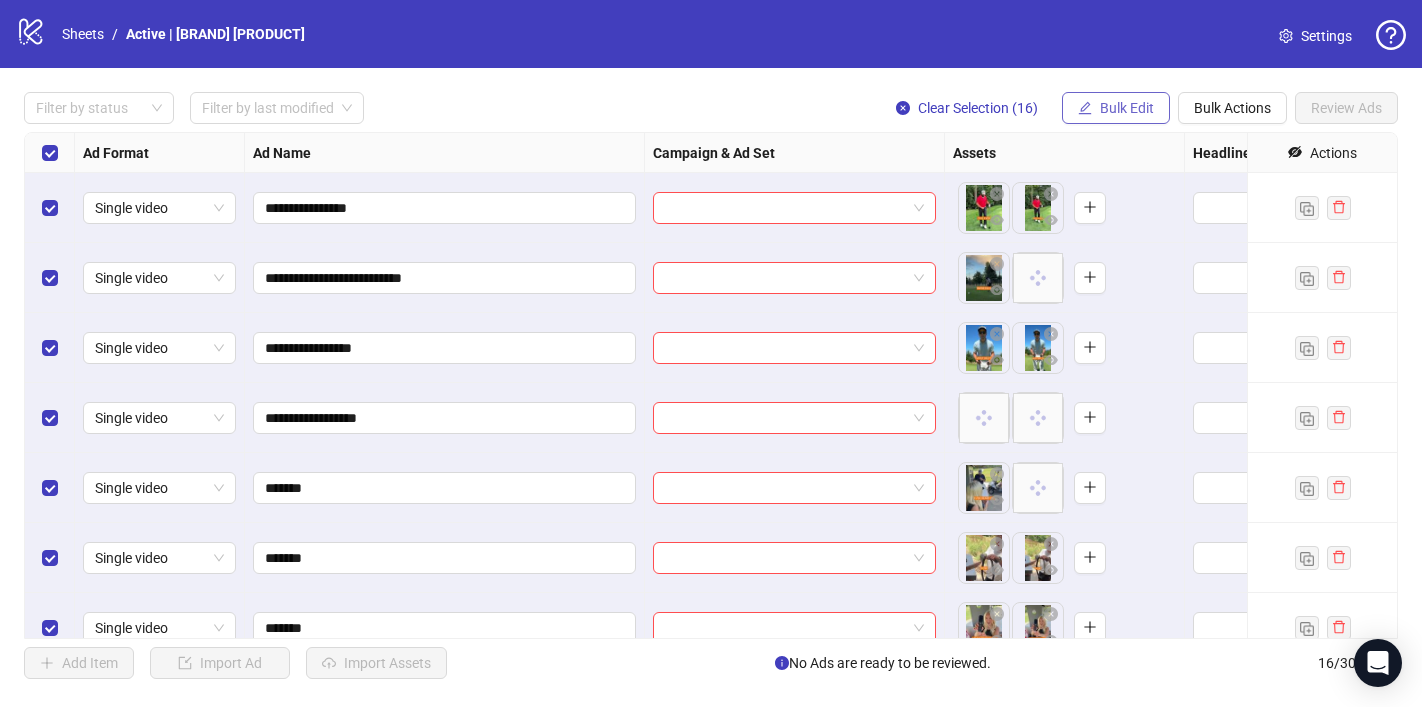 click on "Bulk Edit" at bounding box center [1127, 108] 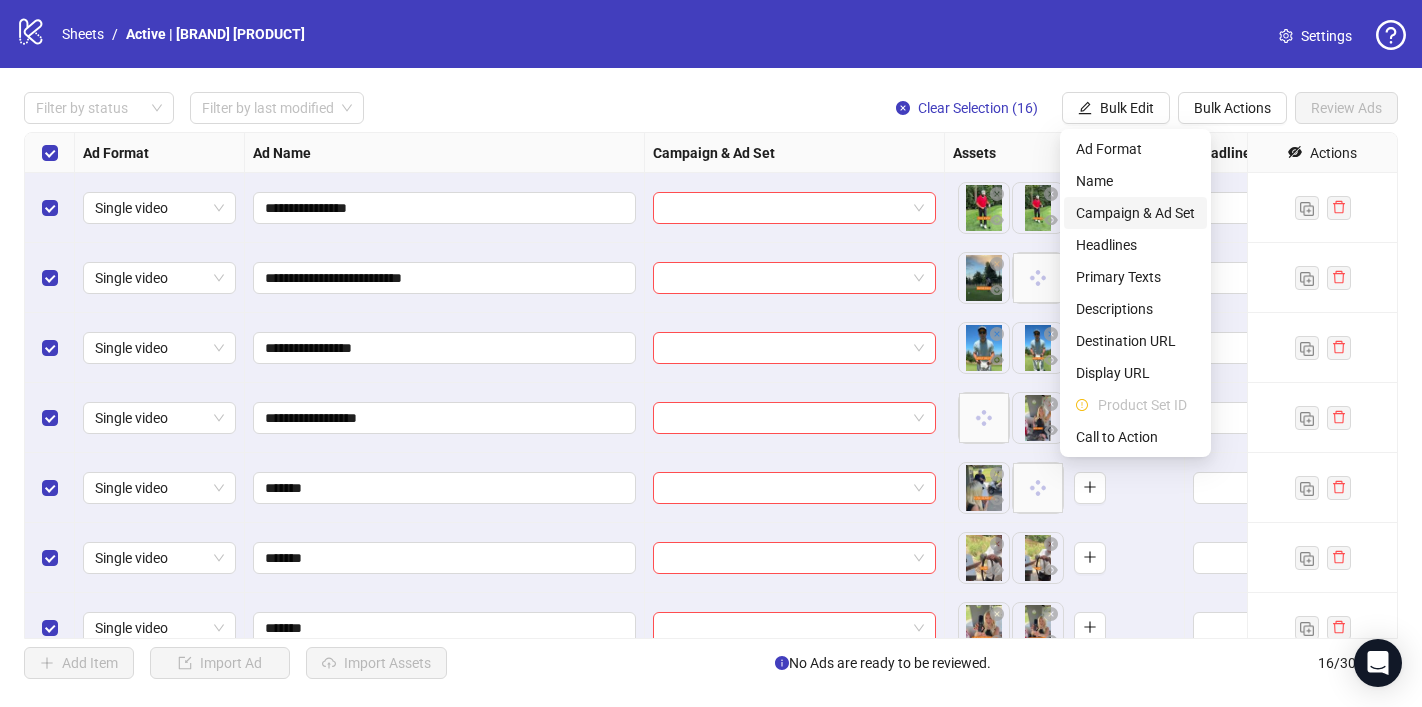 click on "Campaign & Ad Set" at bounding box center [1135, 213] 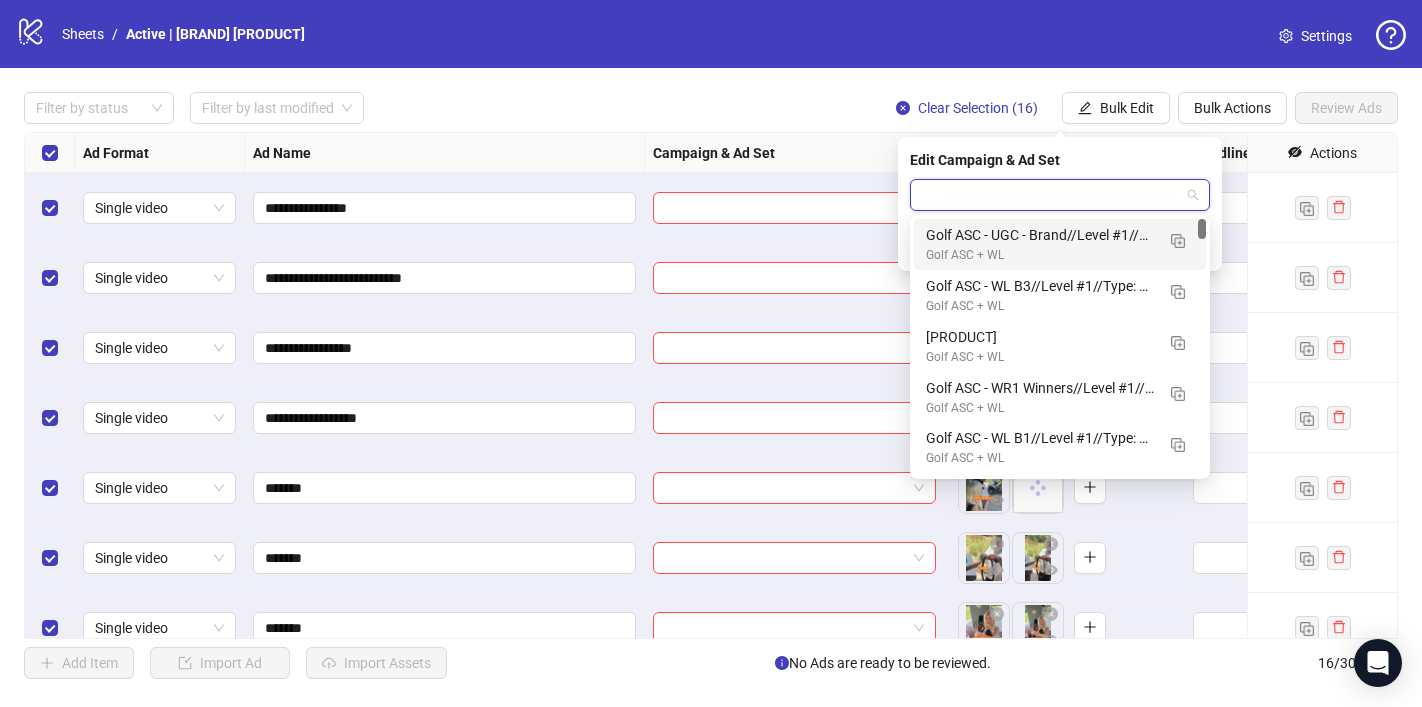 click at bounding box center [1051, 195] 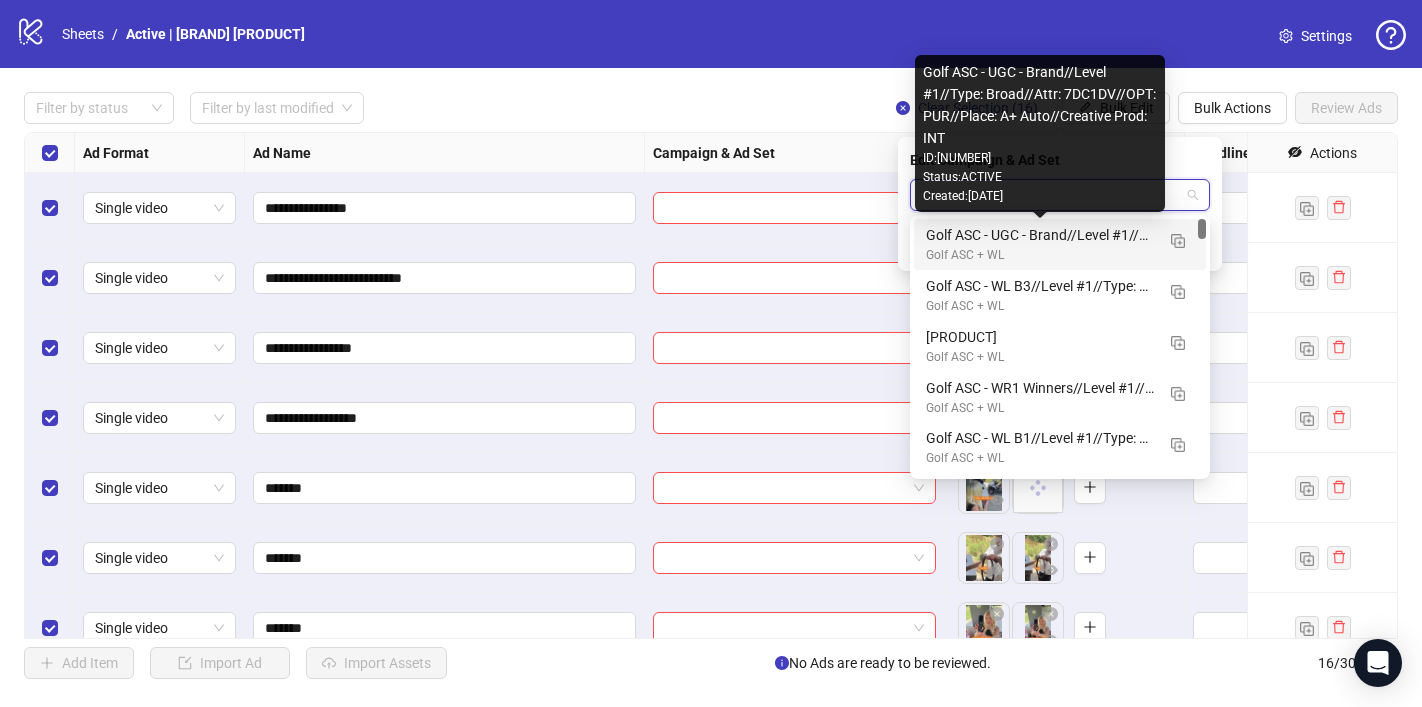 click on "Golf ASC - UGC - Brand//Level #1//Type: Broad//Attr: 7DC1DV//OPT: PUR//Place: A+ Auto//Creative Prod: INT" at bounding box center [1040, 235] 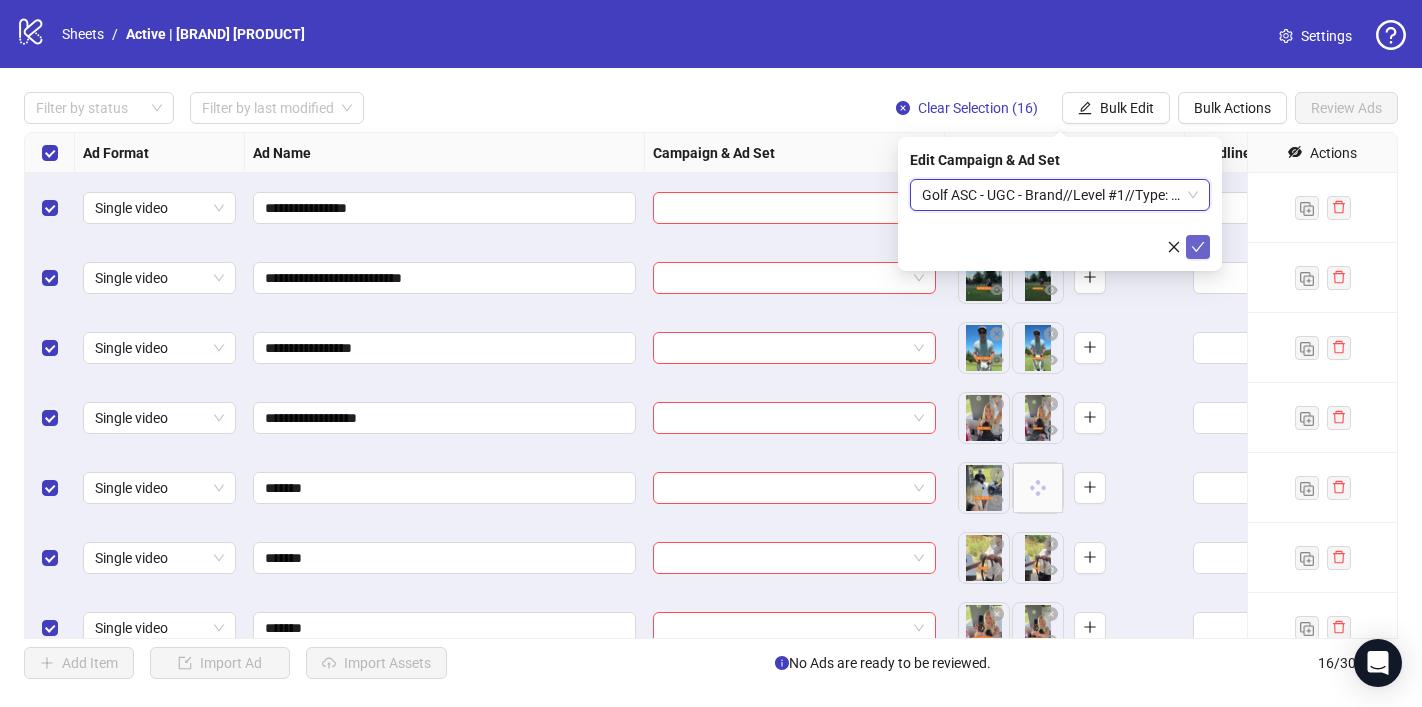 click 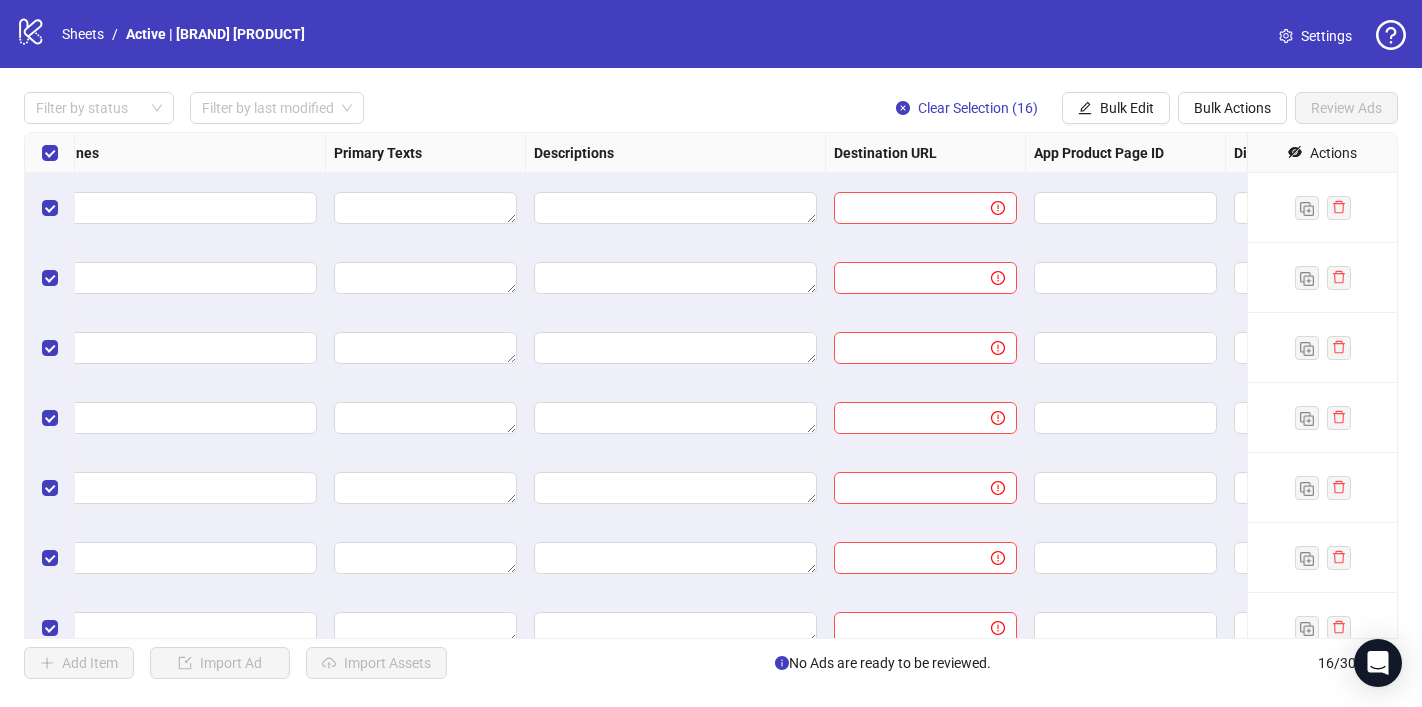 scroll, scrollTop: 0, scrollLeft: 1211, axis: horizontal 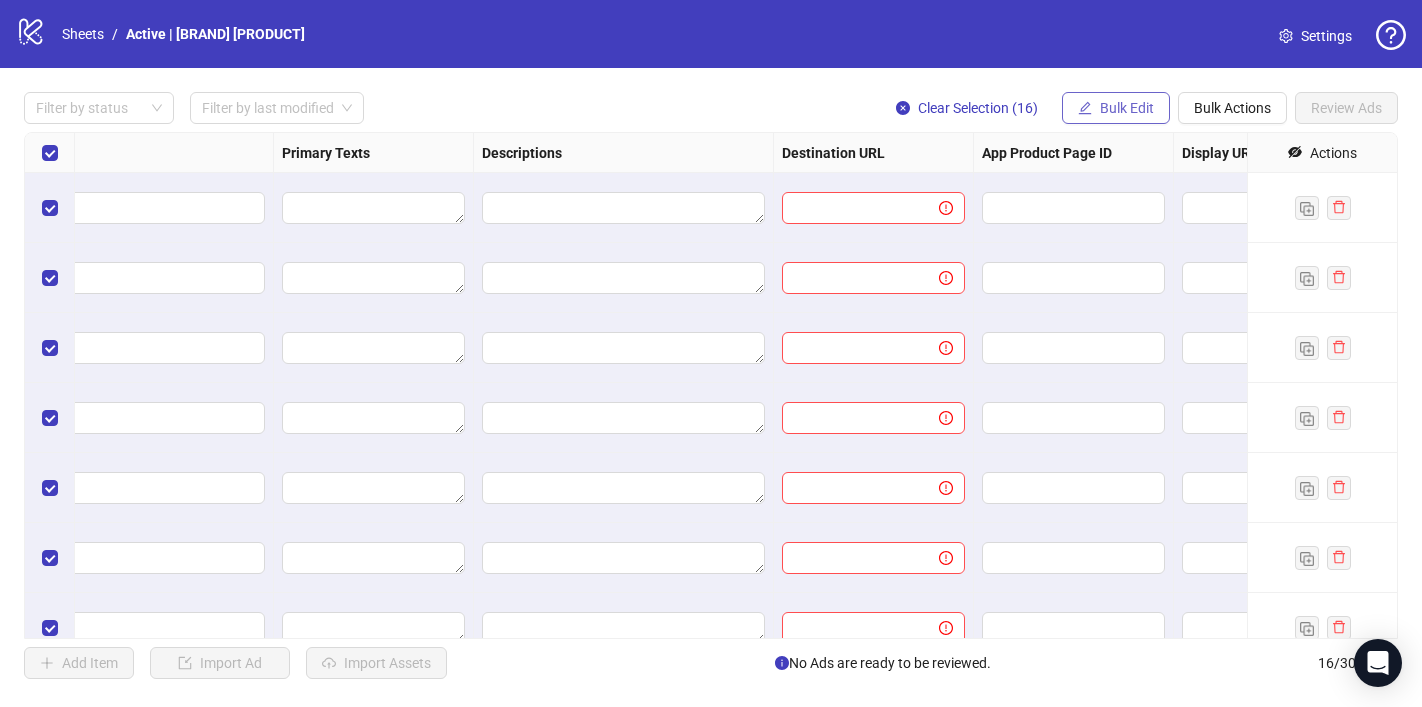 click on "Bulk Edit" at bounding box center (1127, 108) 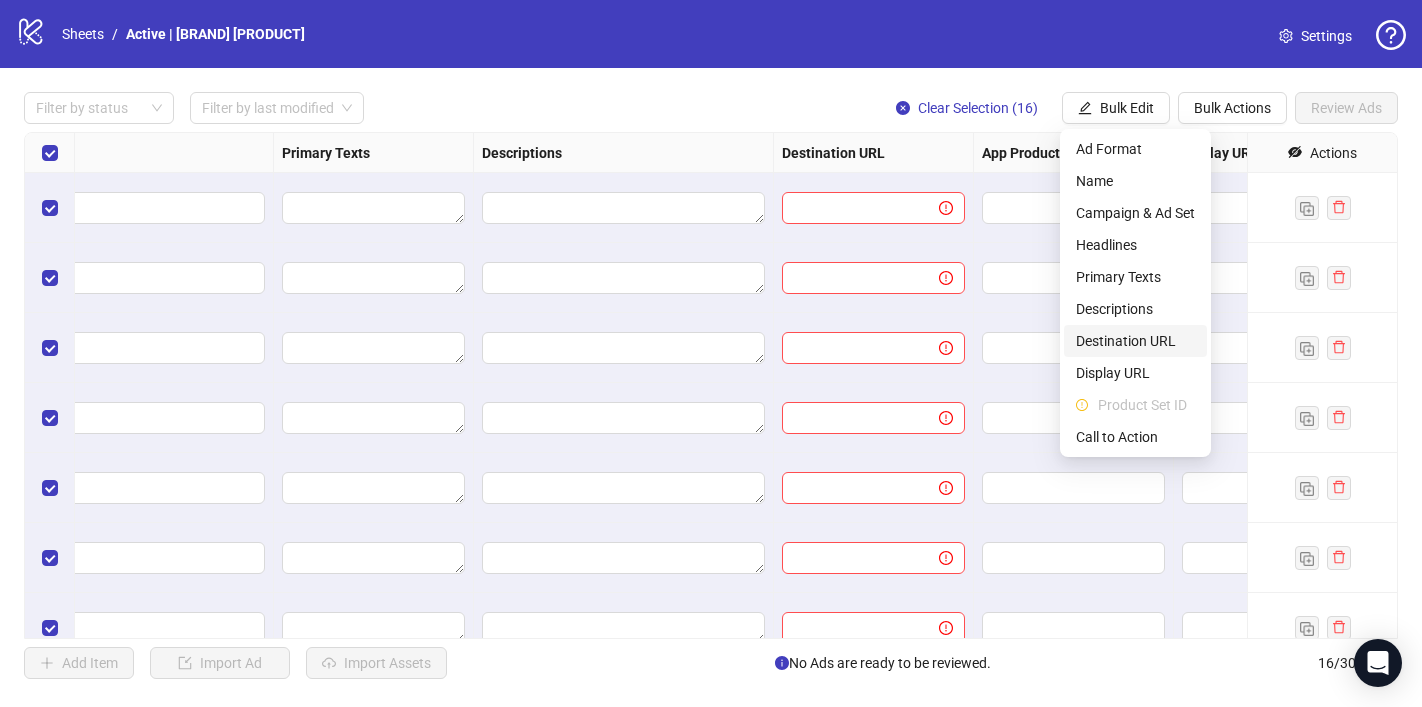 click on "Destination URL" at bounding box center (1135, 341) 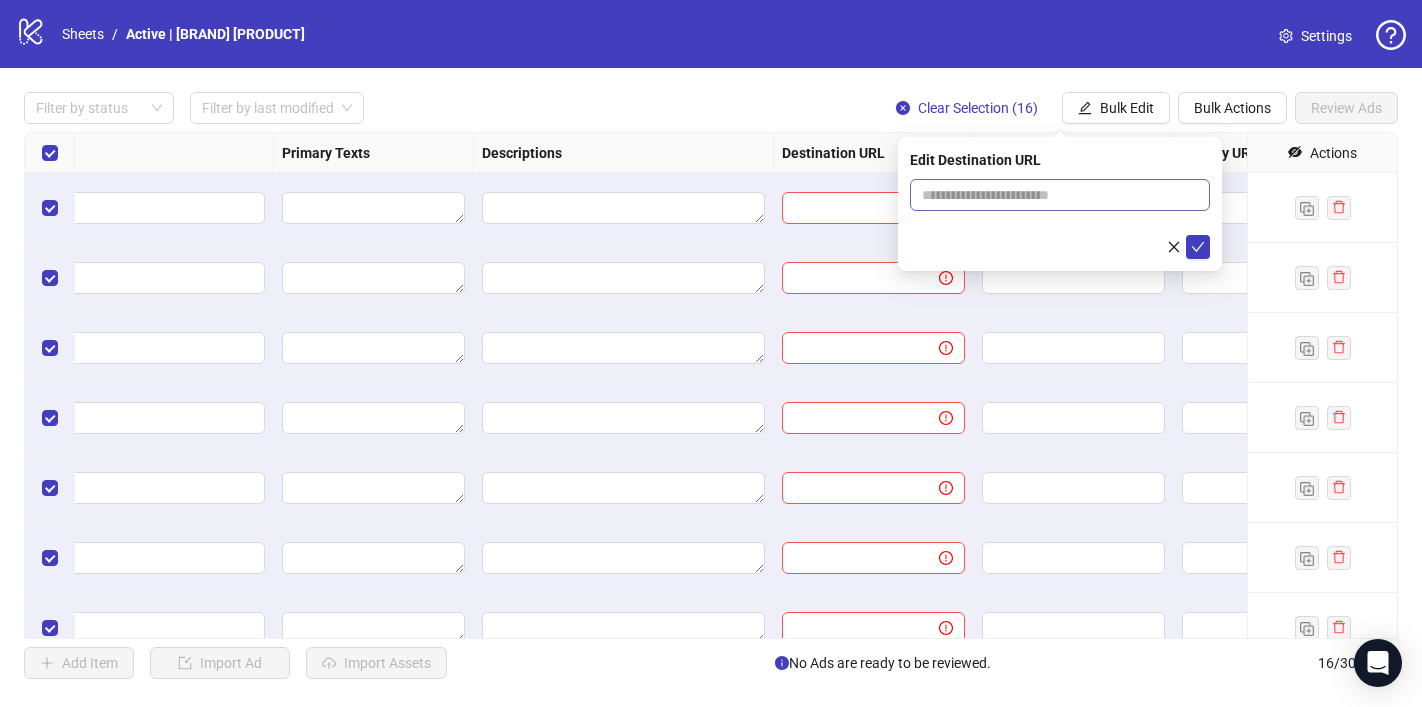 click at bounding box center (1060, 195) 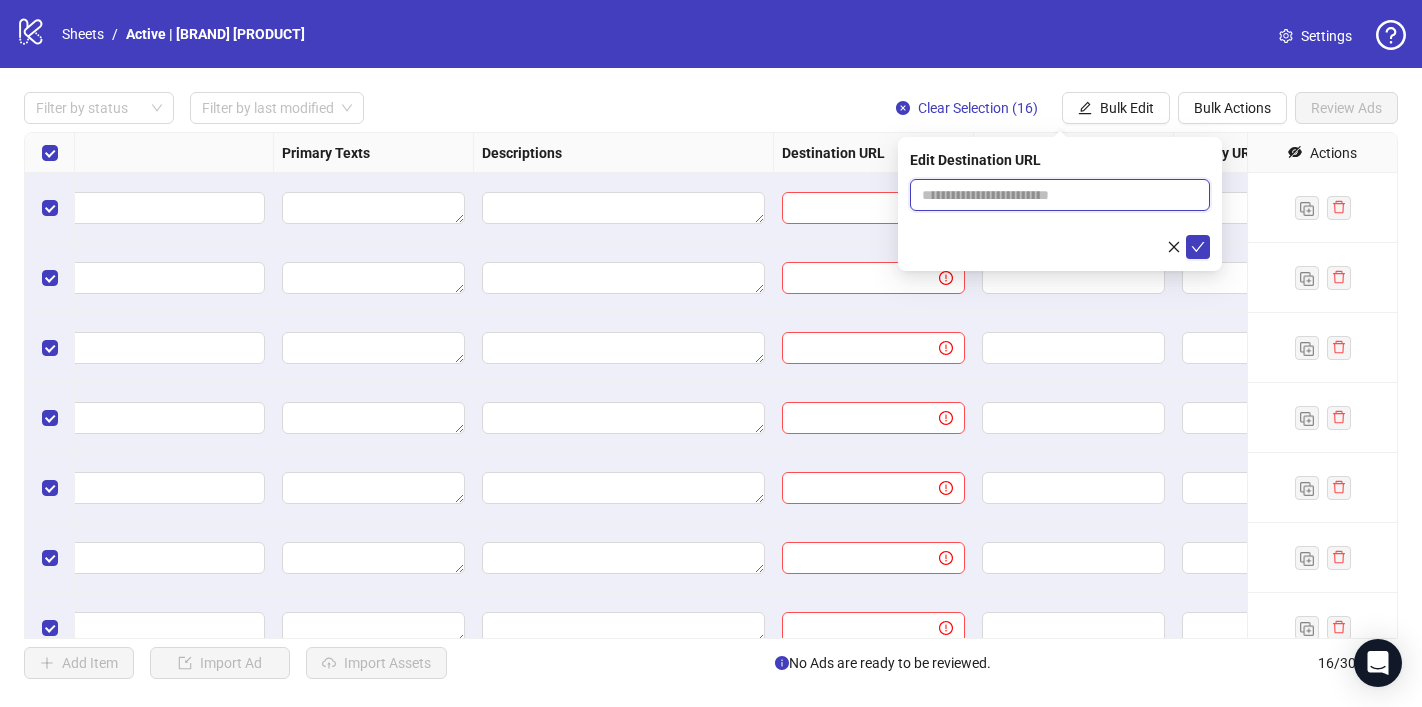 paste on "**********" 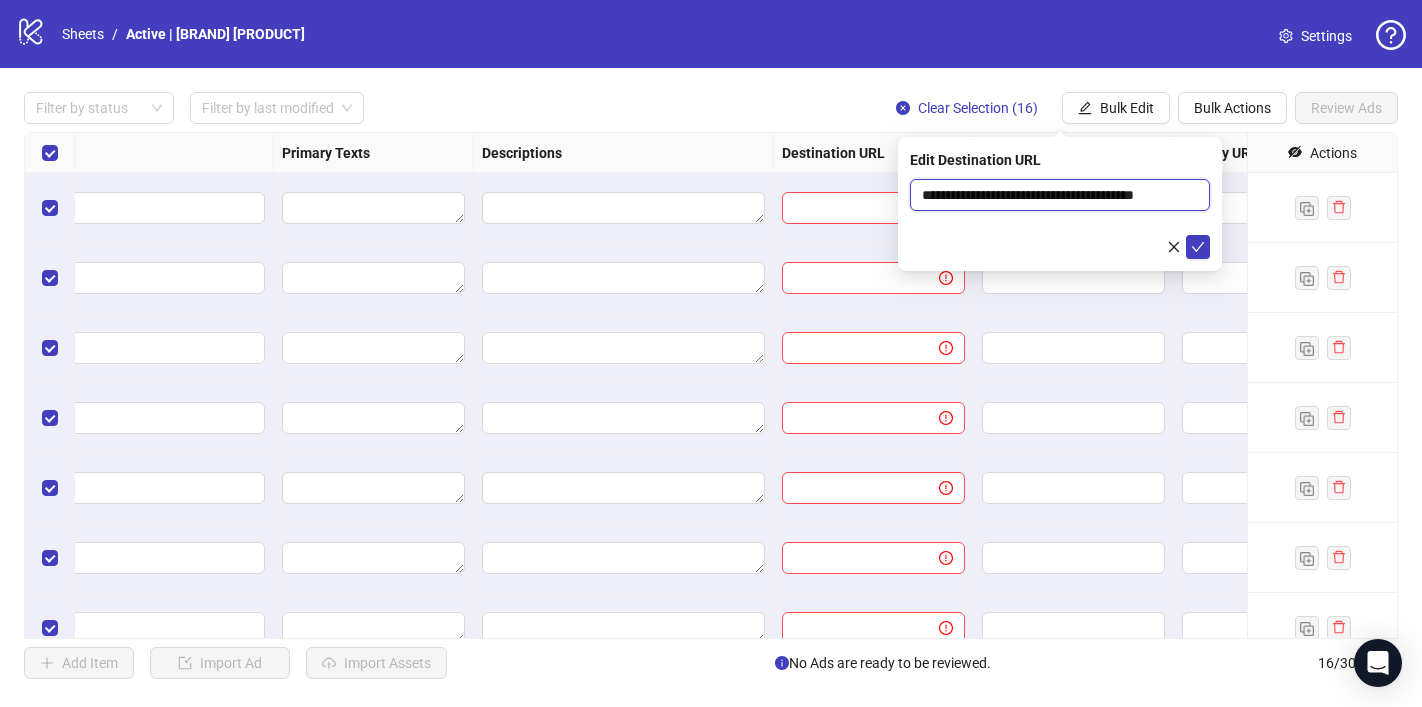 scroll, scrollTop: 0, scrollLeft: 13, axis: horizontal 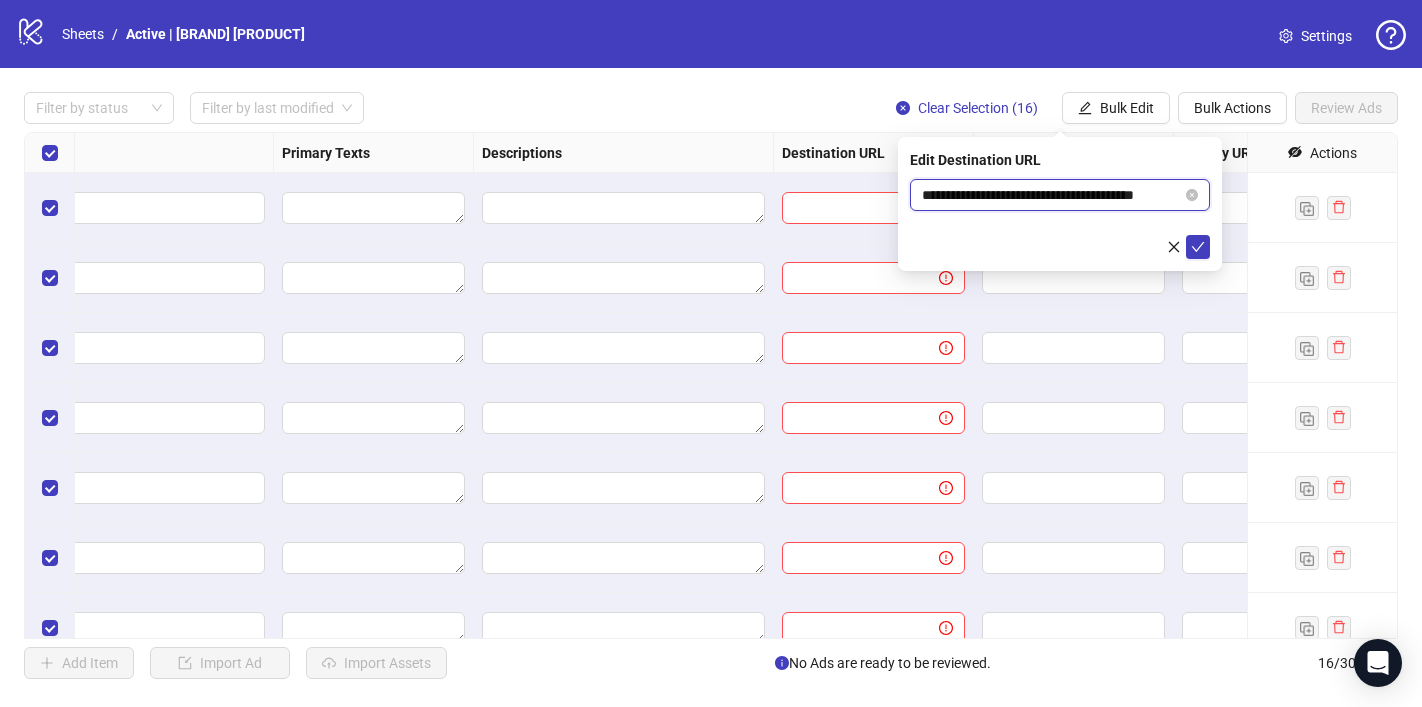 type on "**********" 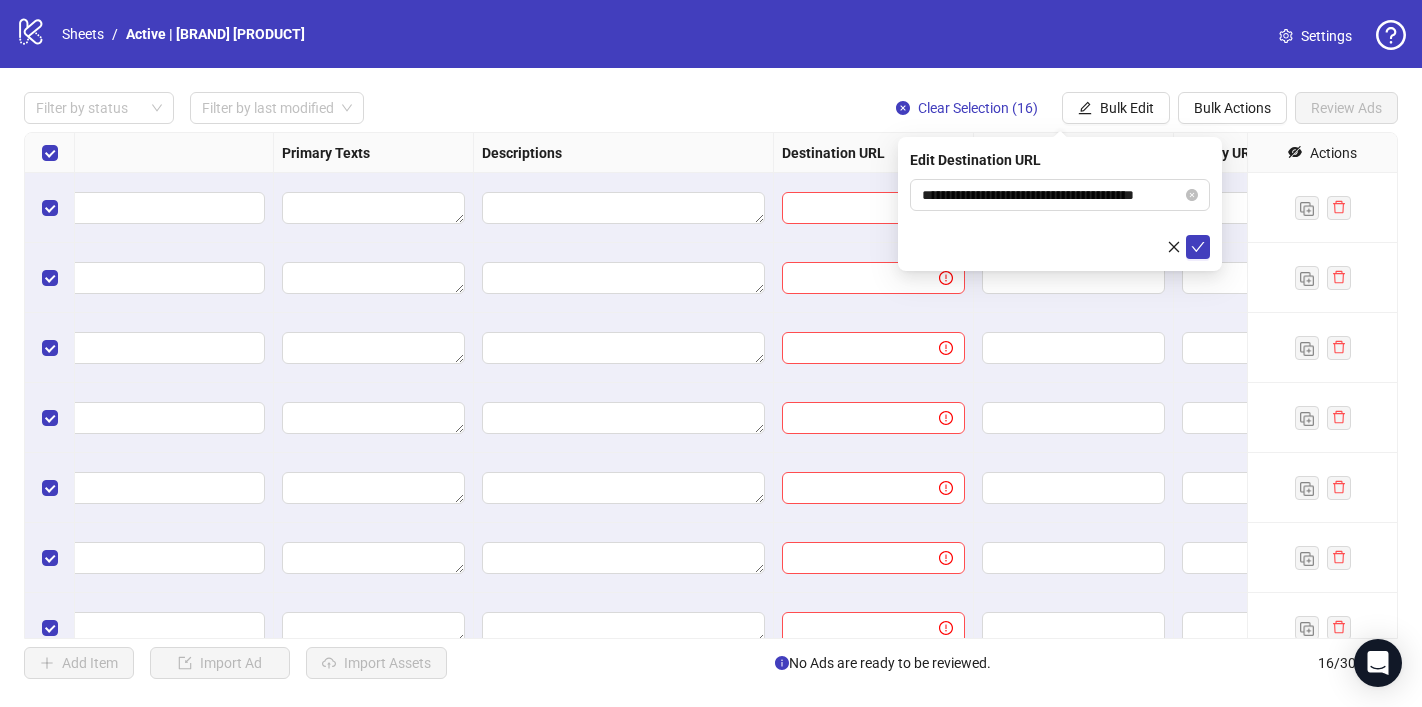 scroll, scrollTop: 0, scrollLeft: 0, axis: both 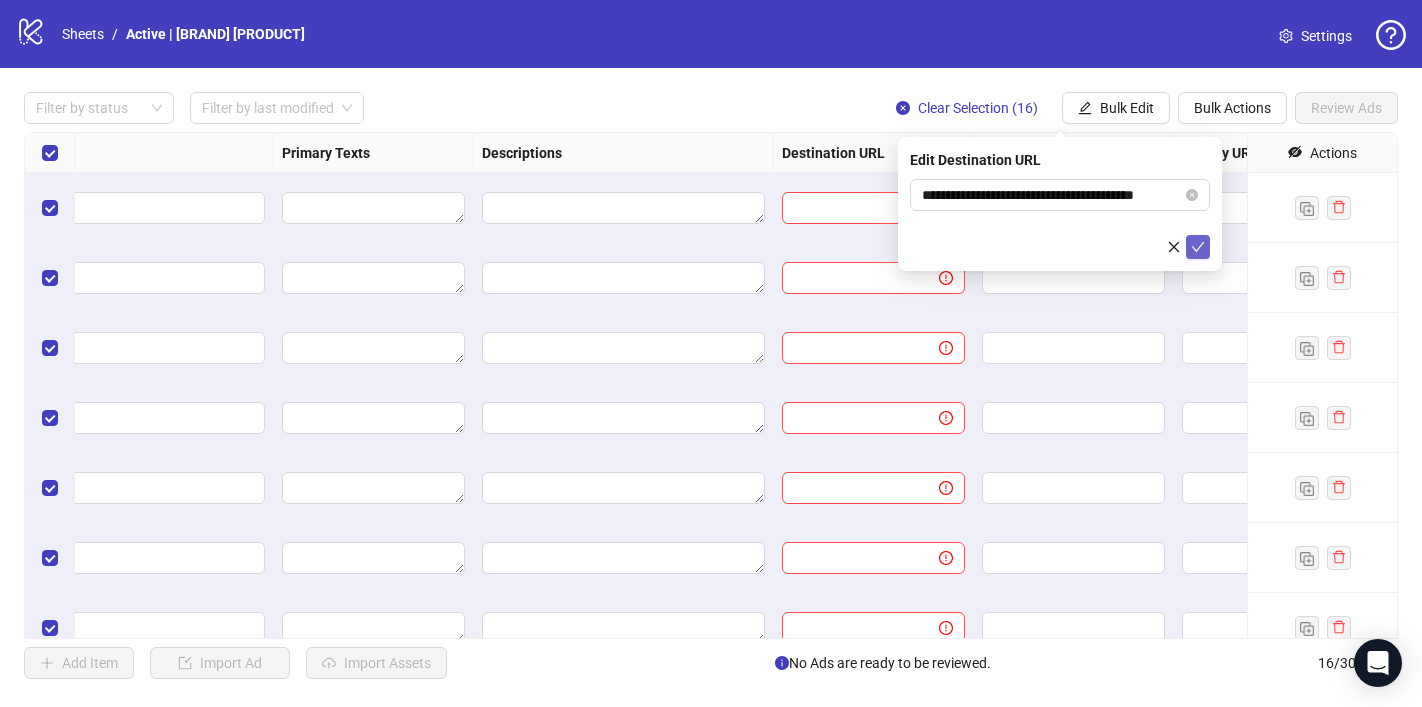 click 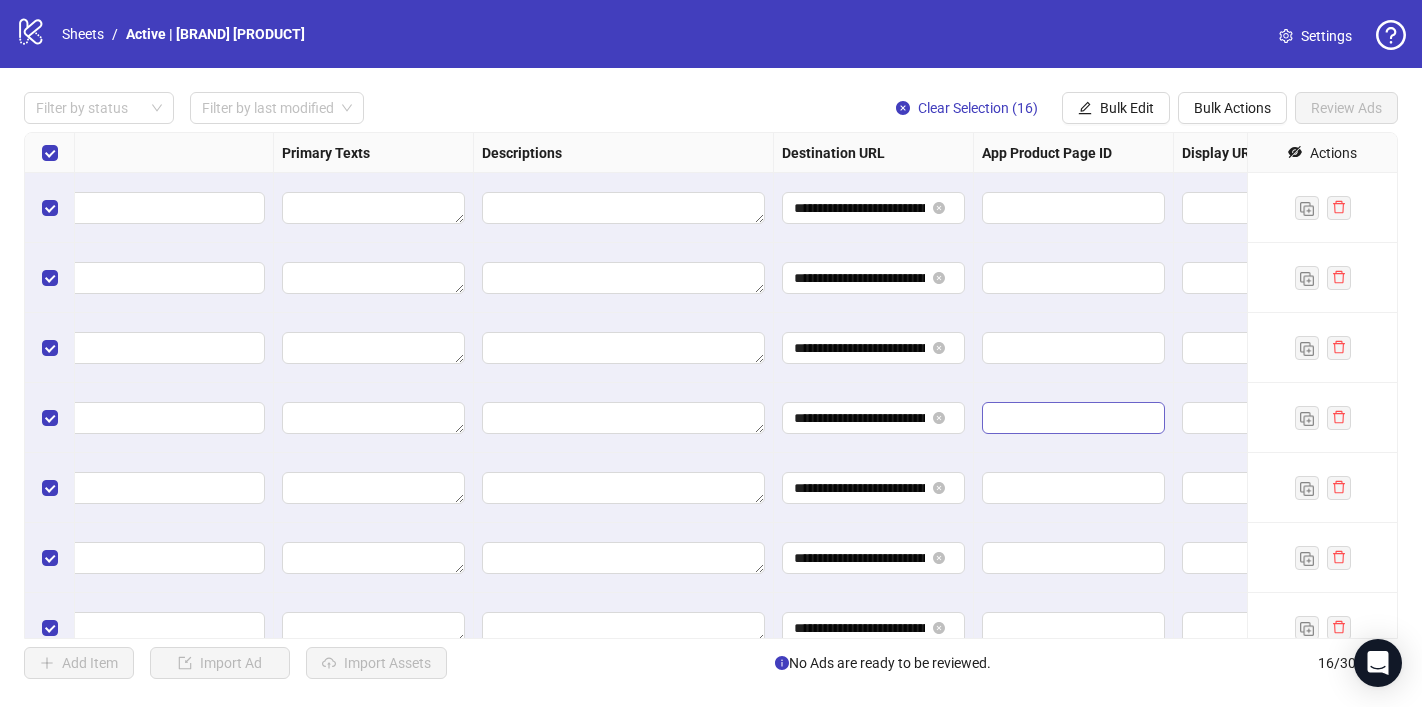 scroll, scrollTop: 0, scrollLeft: 1798, axis: horizontal 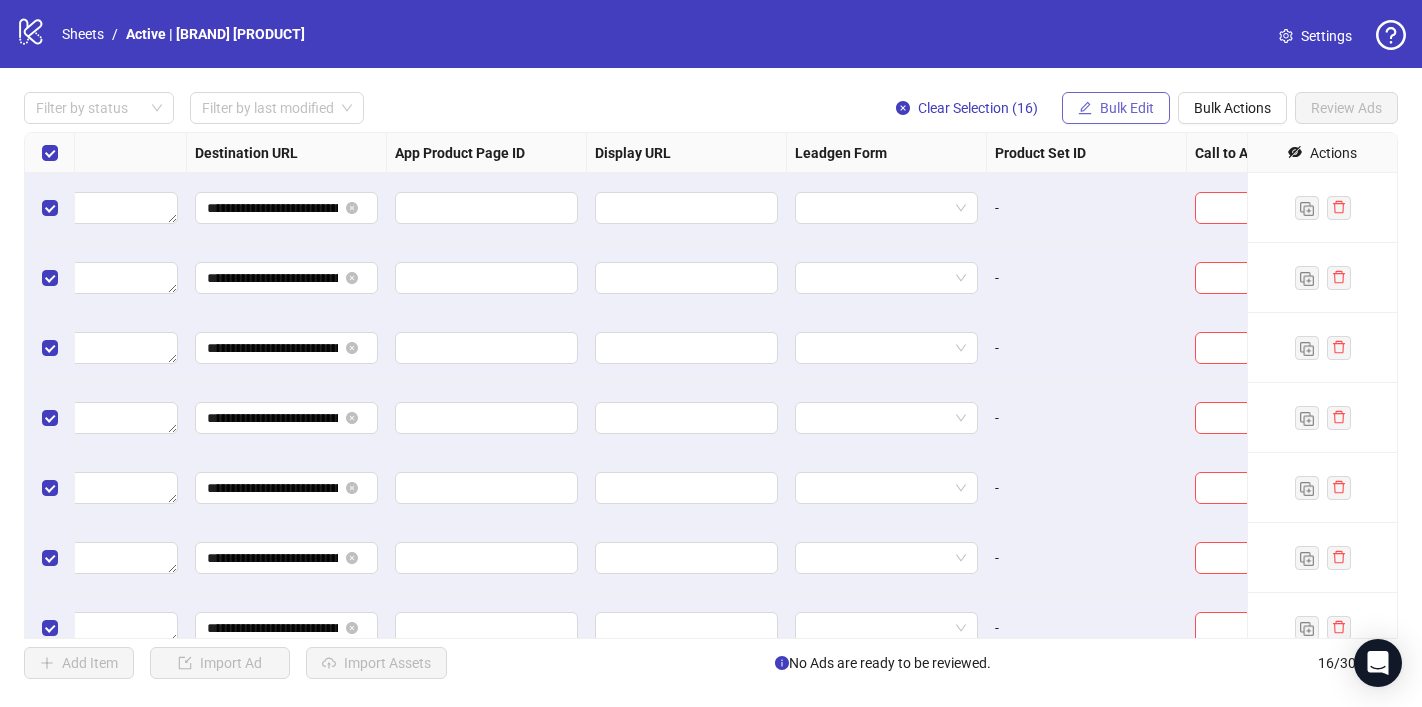 click on "Bulk Edit" at bounding box center (1127, 108) 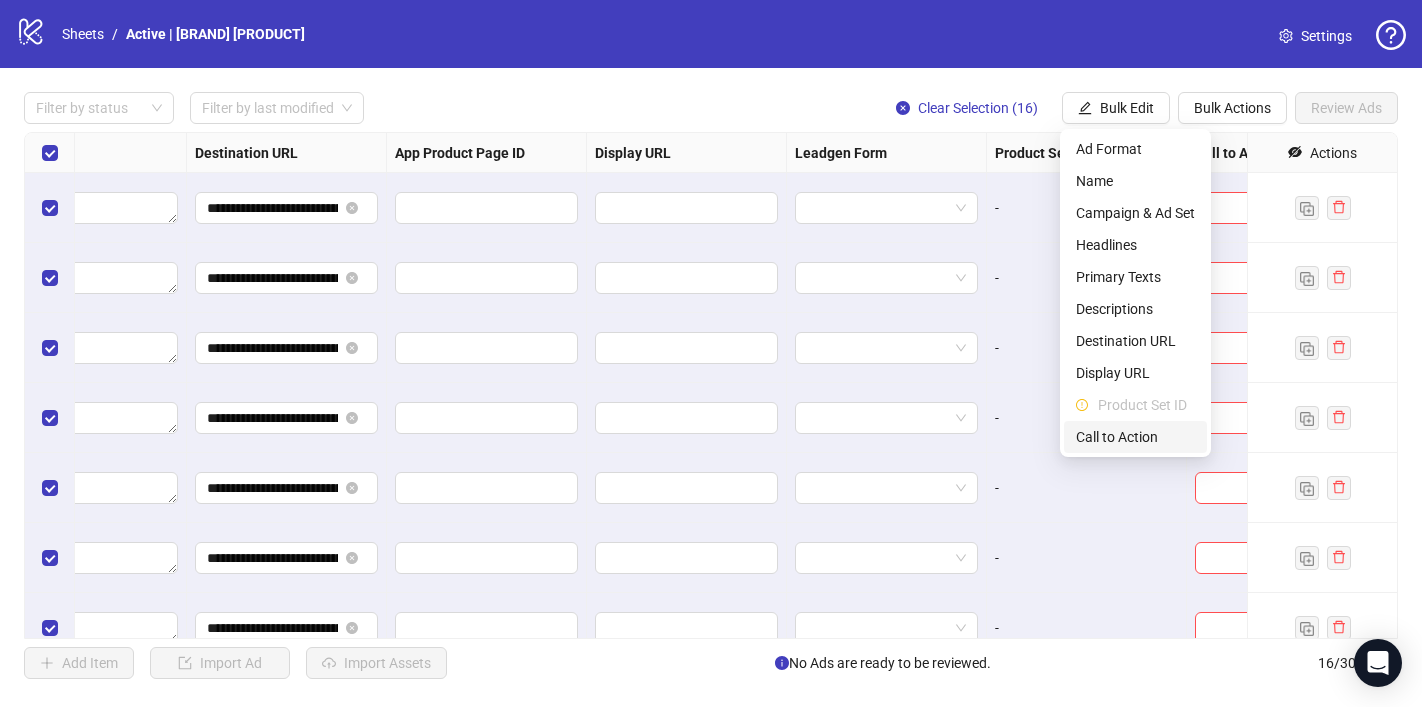 click on "Call to Action" at bounding box center [1135, 437] 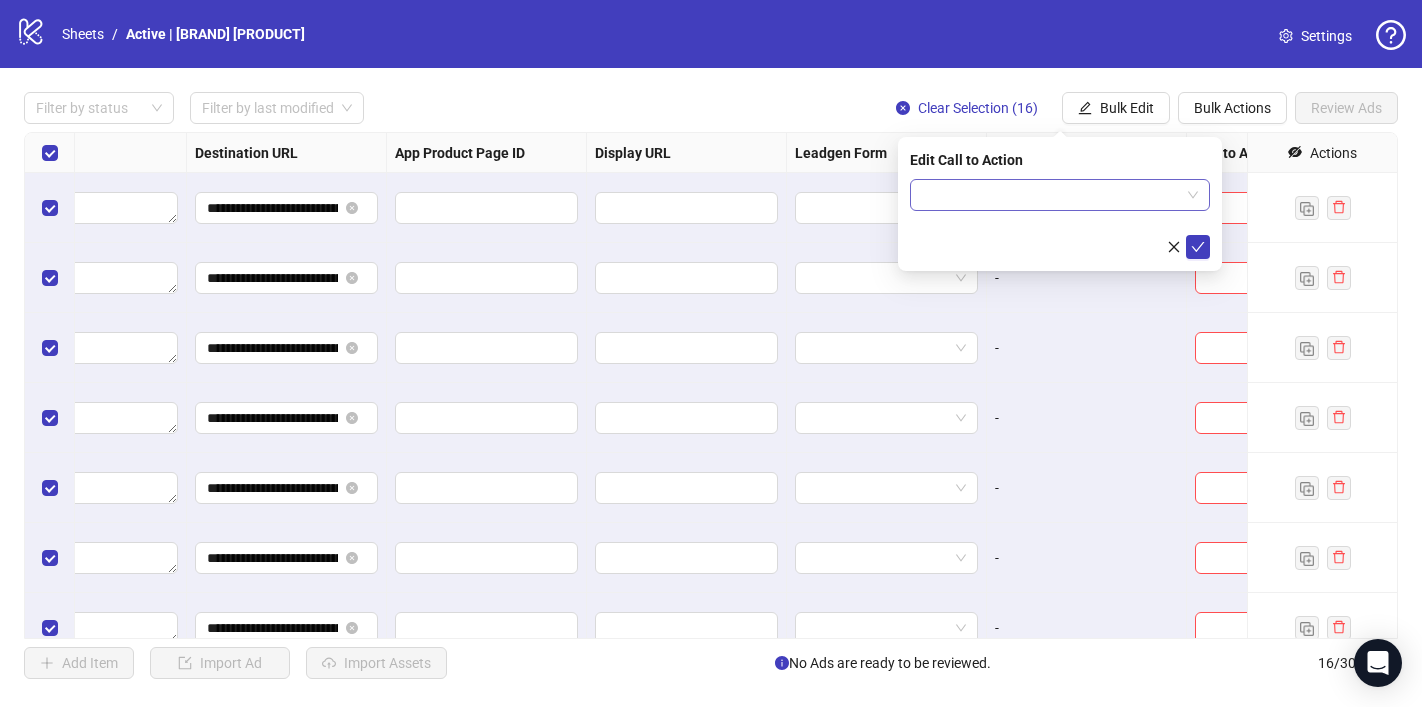 click at bounding box center [1051, 195] 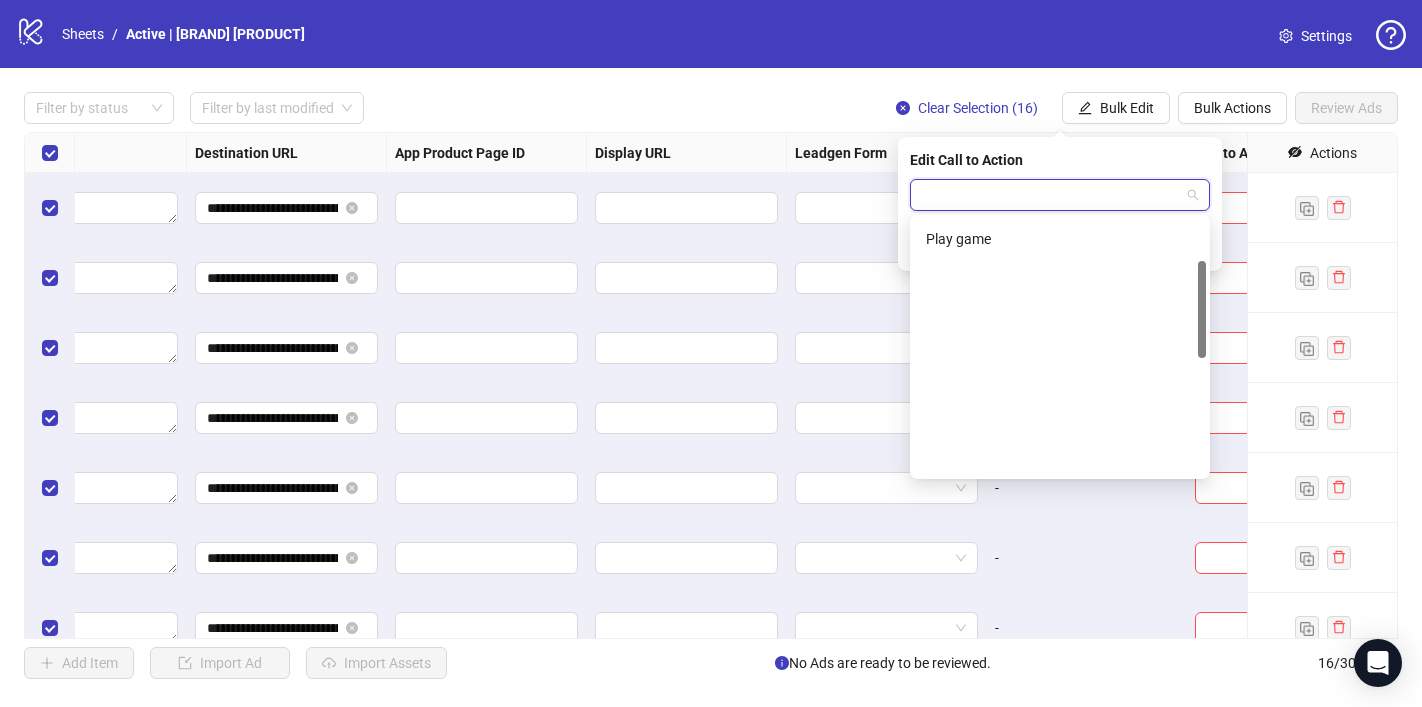 scroll, scrollTop: 416, scrollLeft: 0, axis: vertical 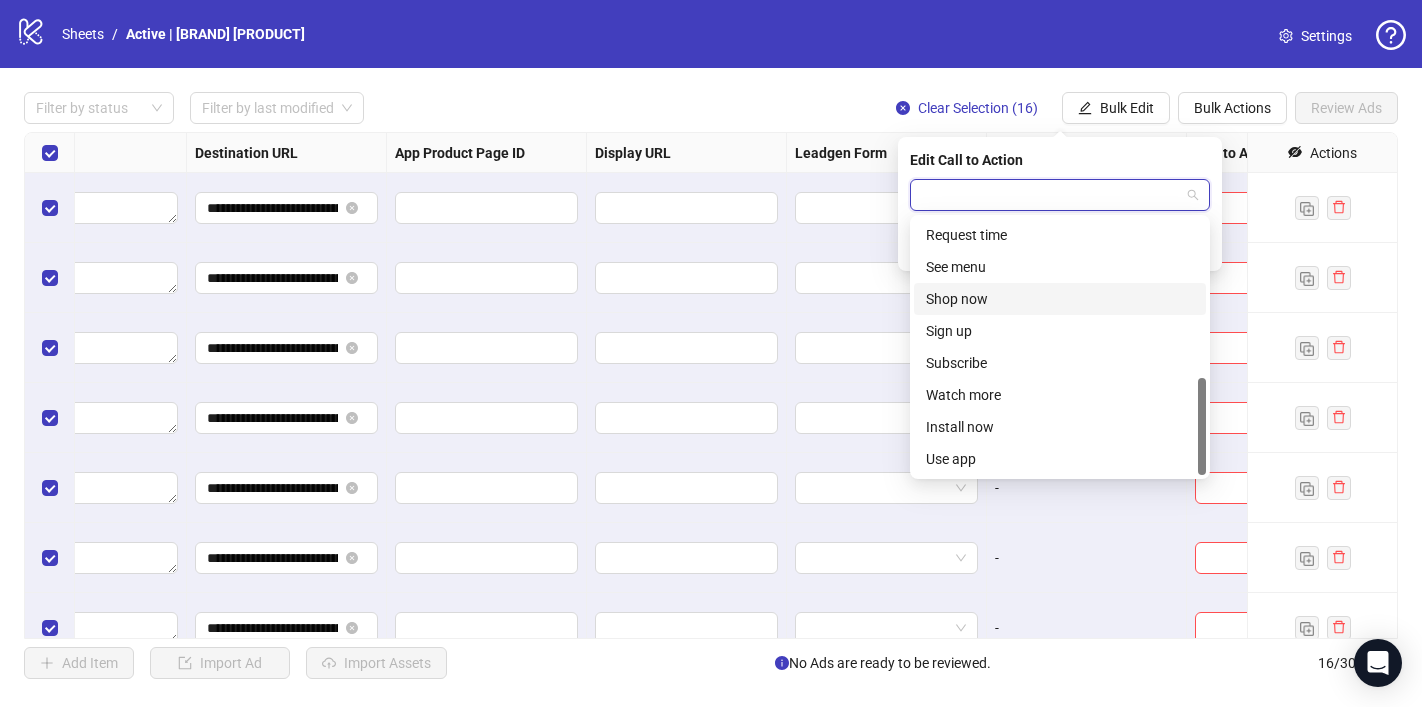 click on "Shop now" at bounding box center [1060, 299] 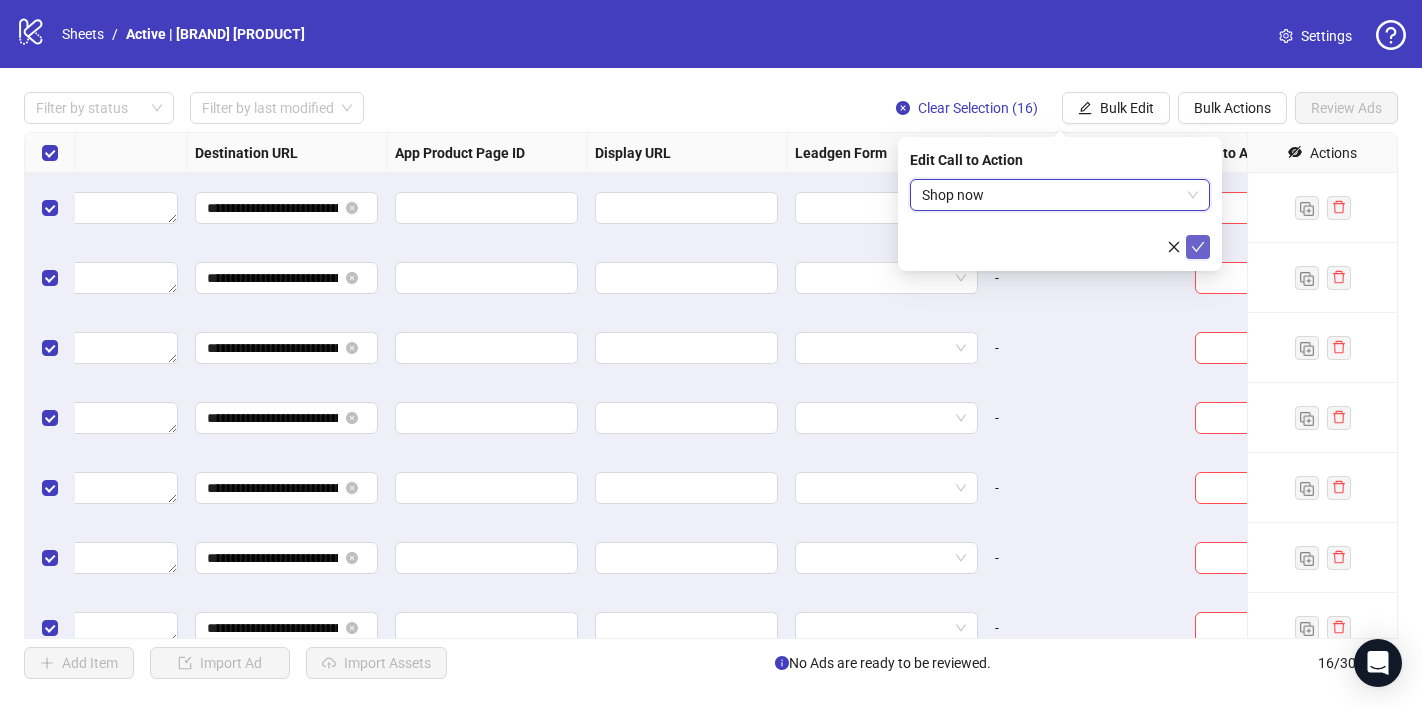 click 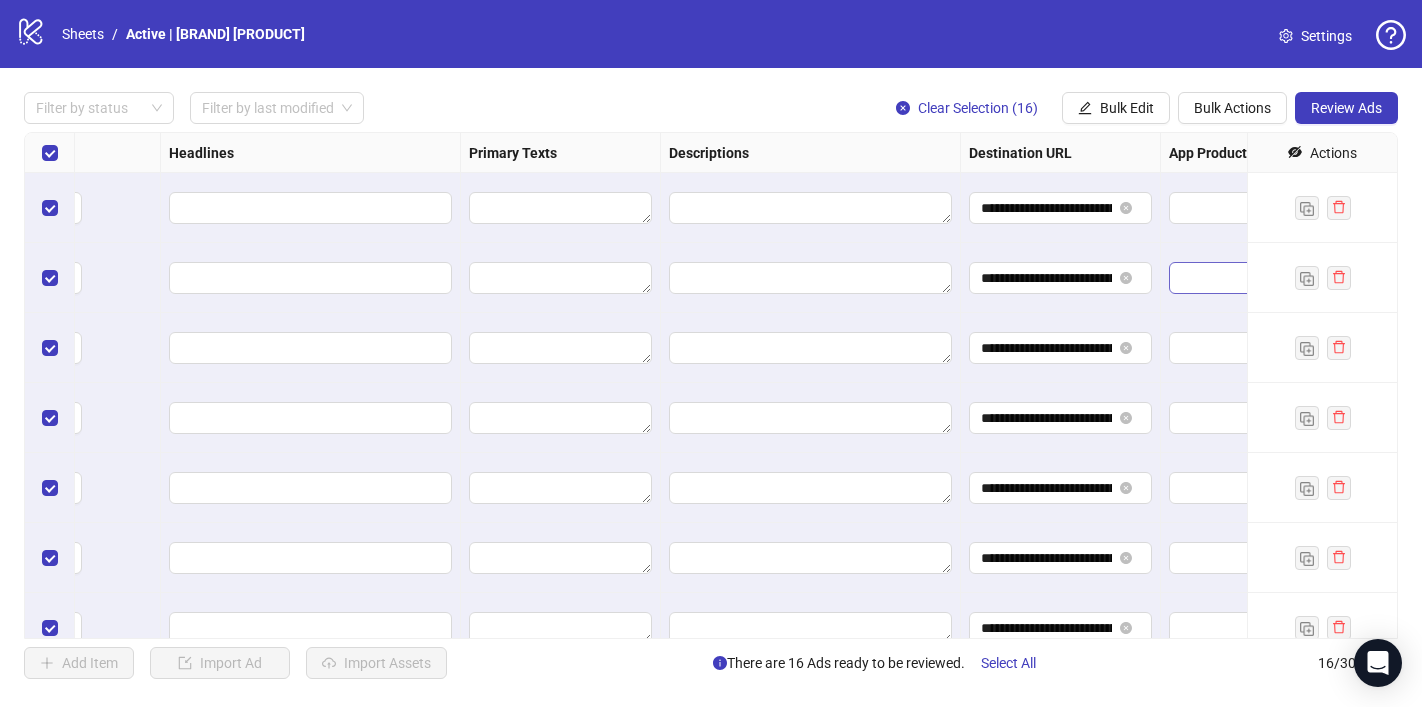scroll, scrollTop: 0, scrollLeft: 1674, axis: horizontal 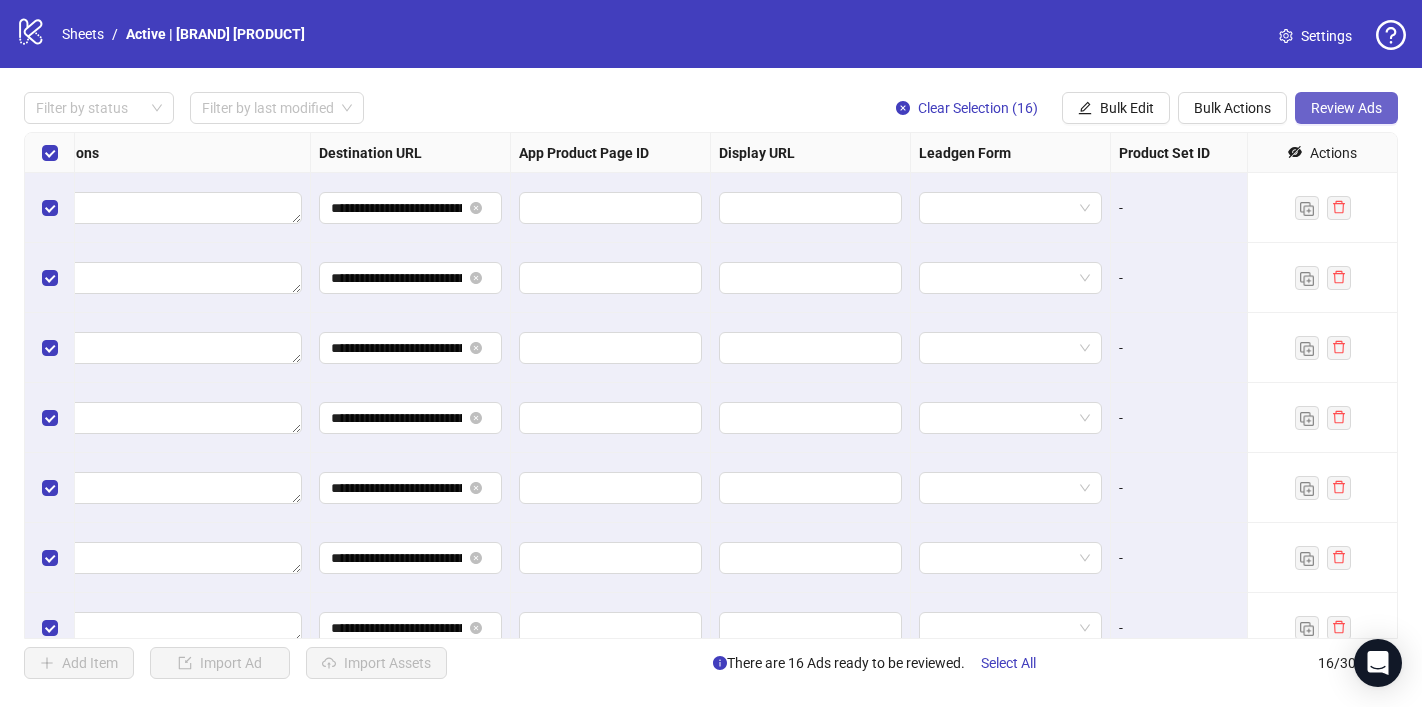 click on "Review Ads" at bounding box center [1346, 108] 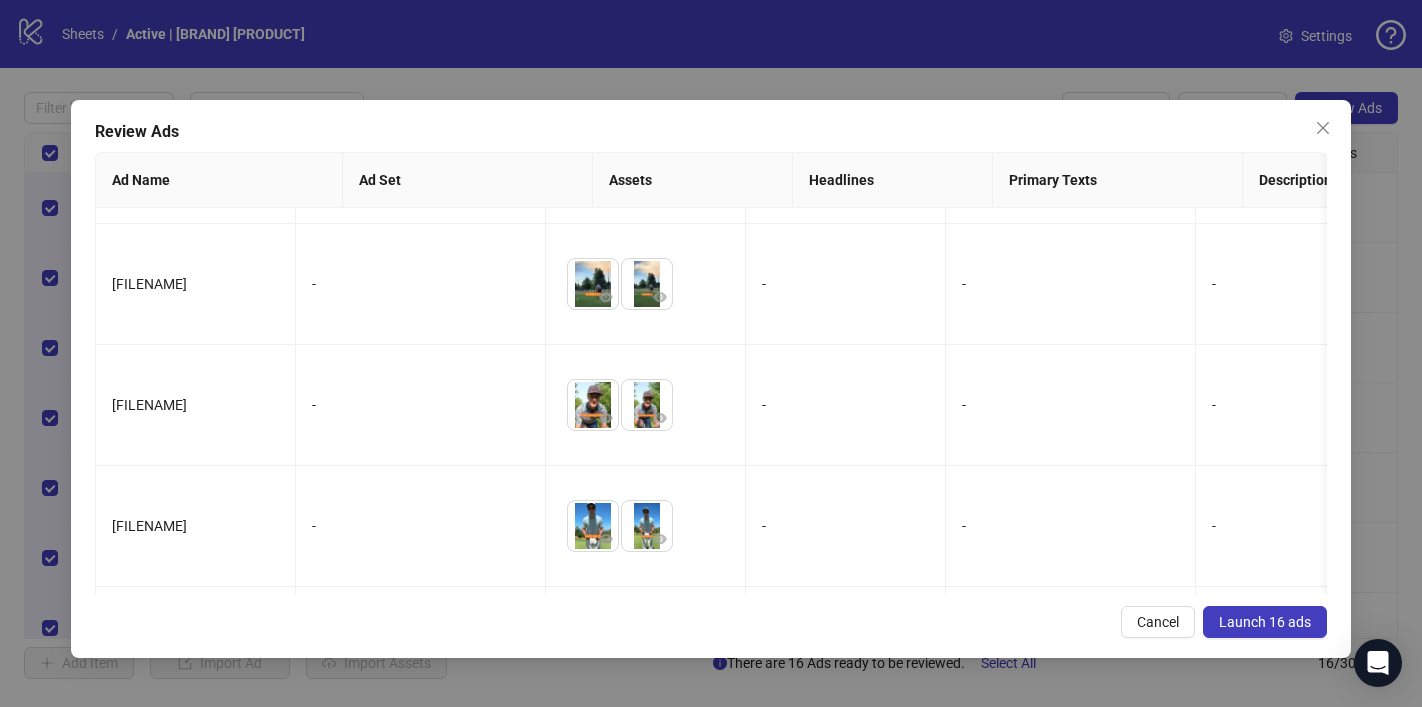 scroll, scrollTop: 1549, scrollLeft: 0, axis: vertical 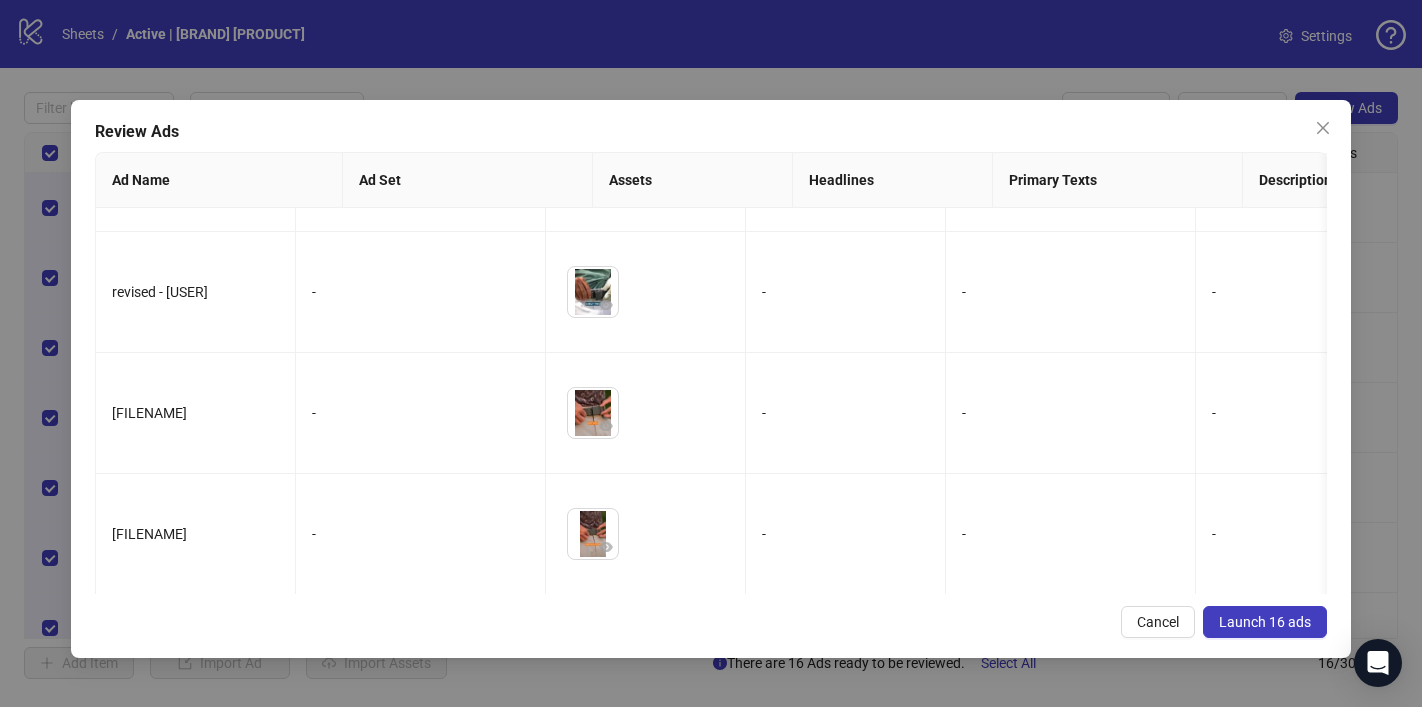 click on "Launch 16 ads" at bounding box center [1265, 622] 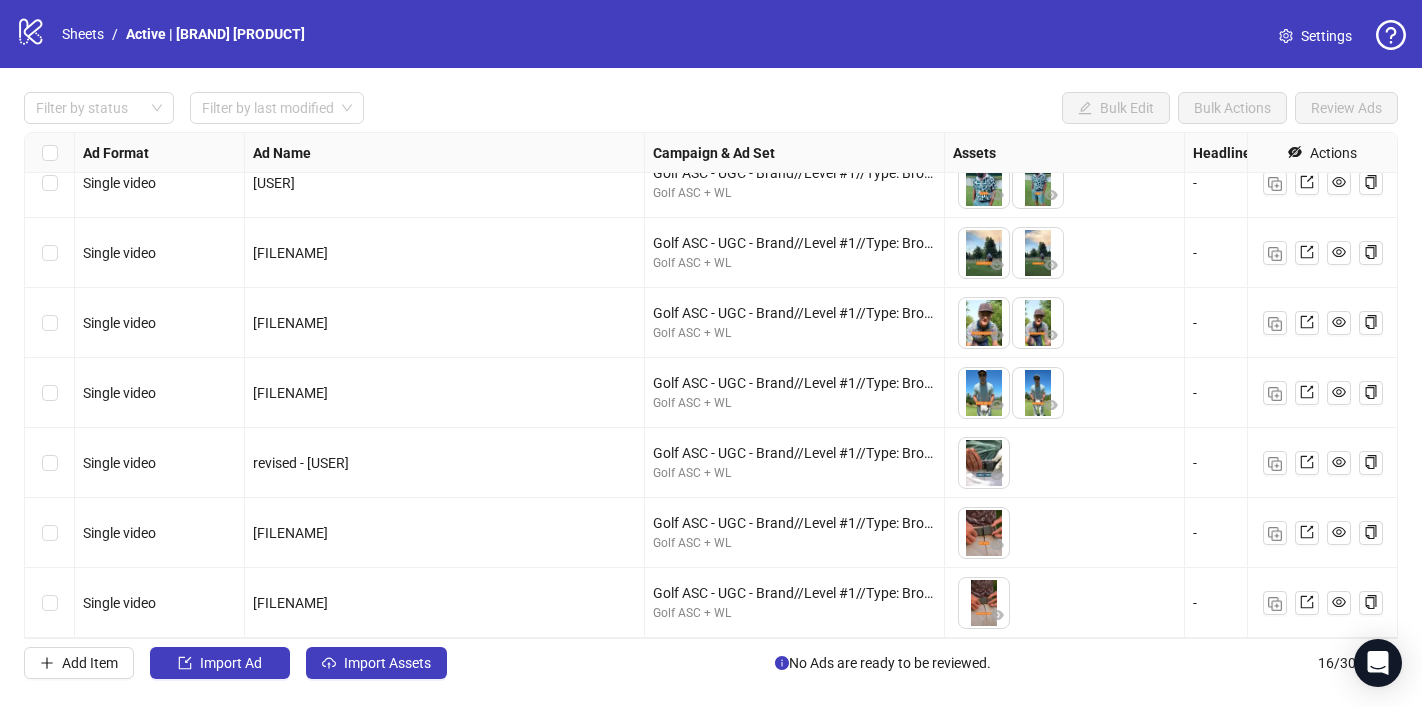 scroll, scrollTop: 0, scrollLeft: 0, axis: both 